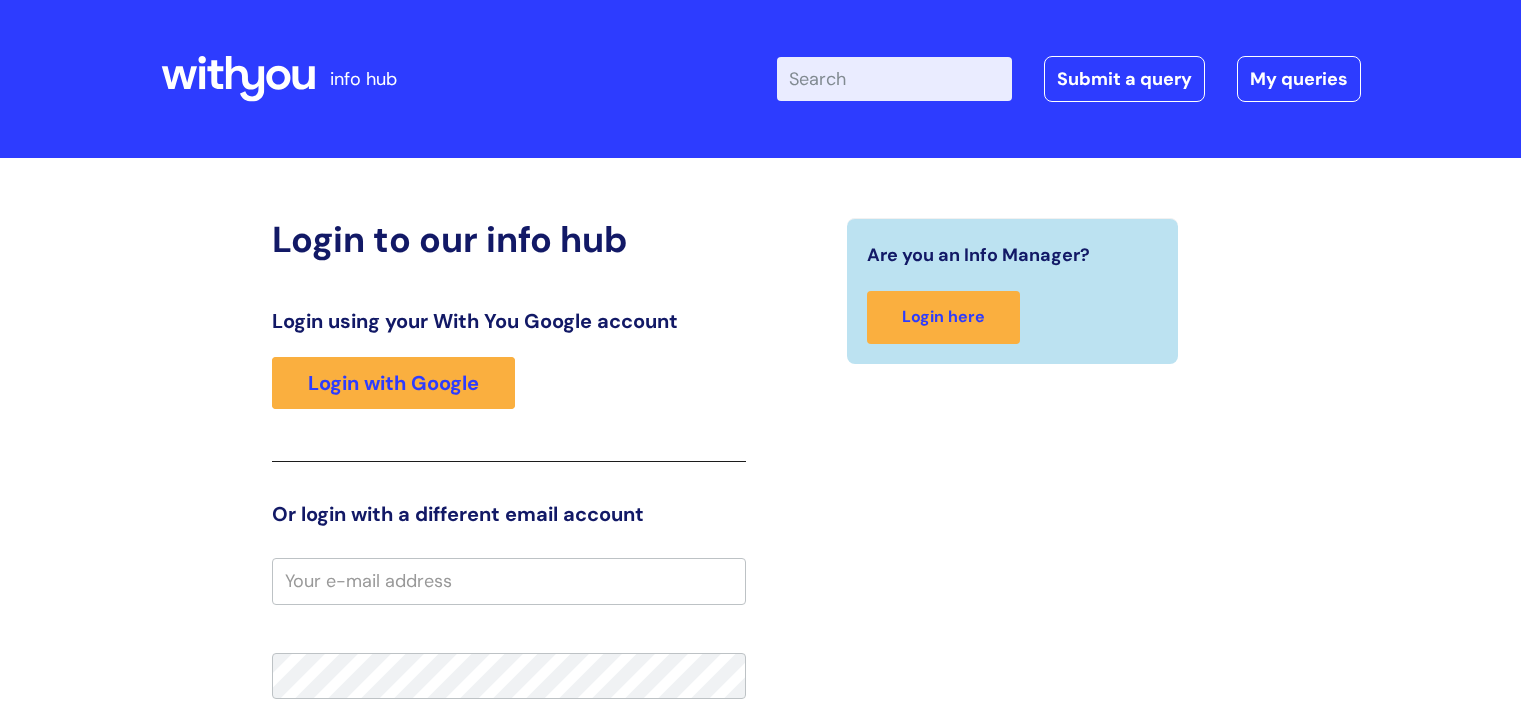 scroll, scrollTop: 0, scrollLeft: 0, axis: both 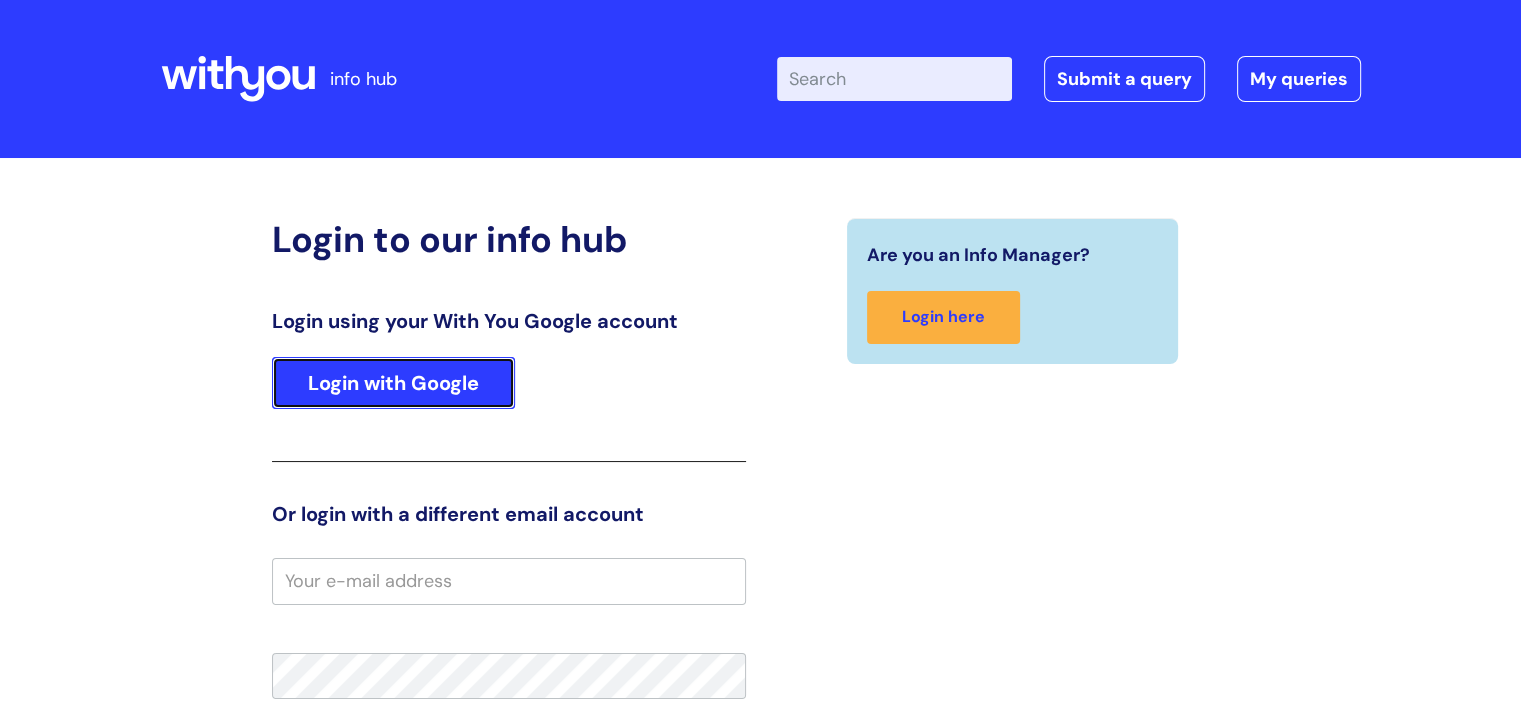 click on "Login with Google" at bounding box center [393, 383] 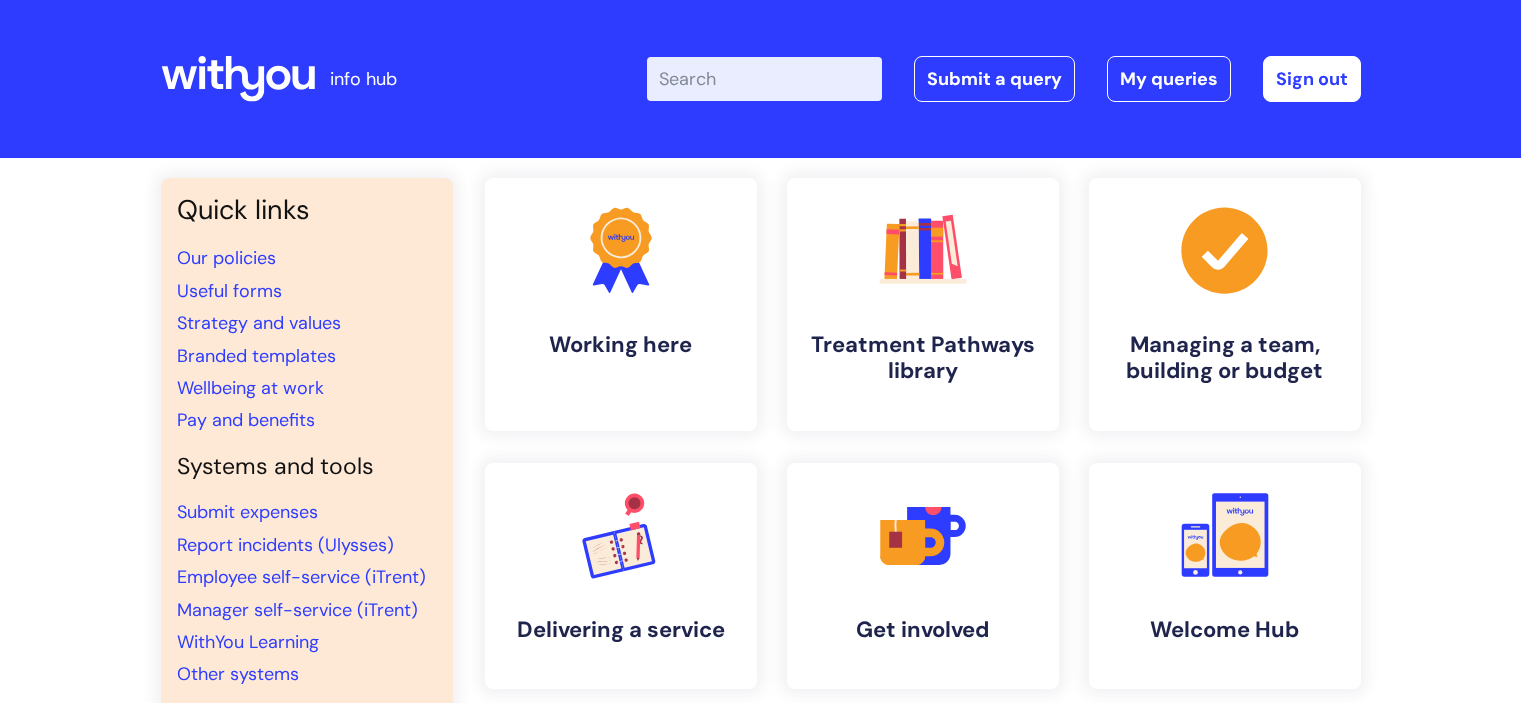 scroll, scrollTop: 0, scrollLeft: 0, axis: both 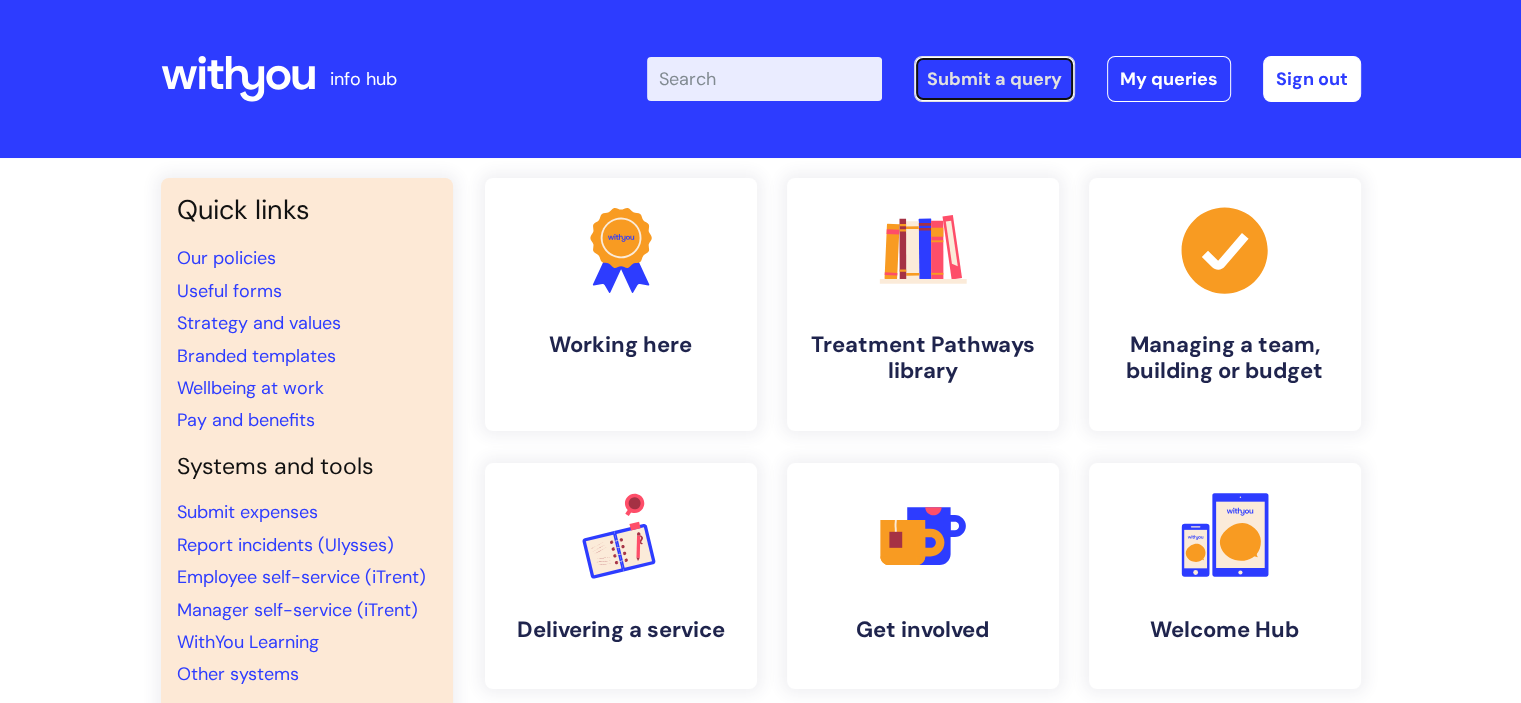 click on "Submit a query" at bounding box center (994, 79) 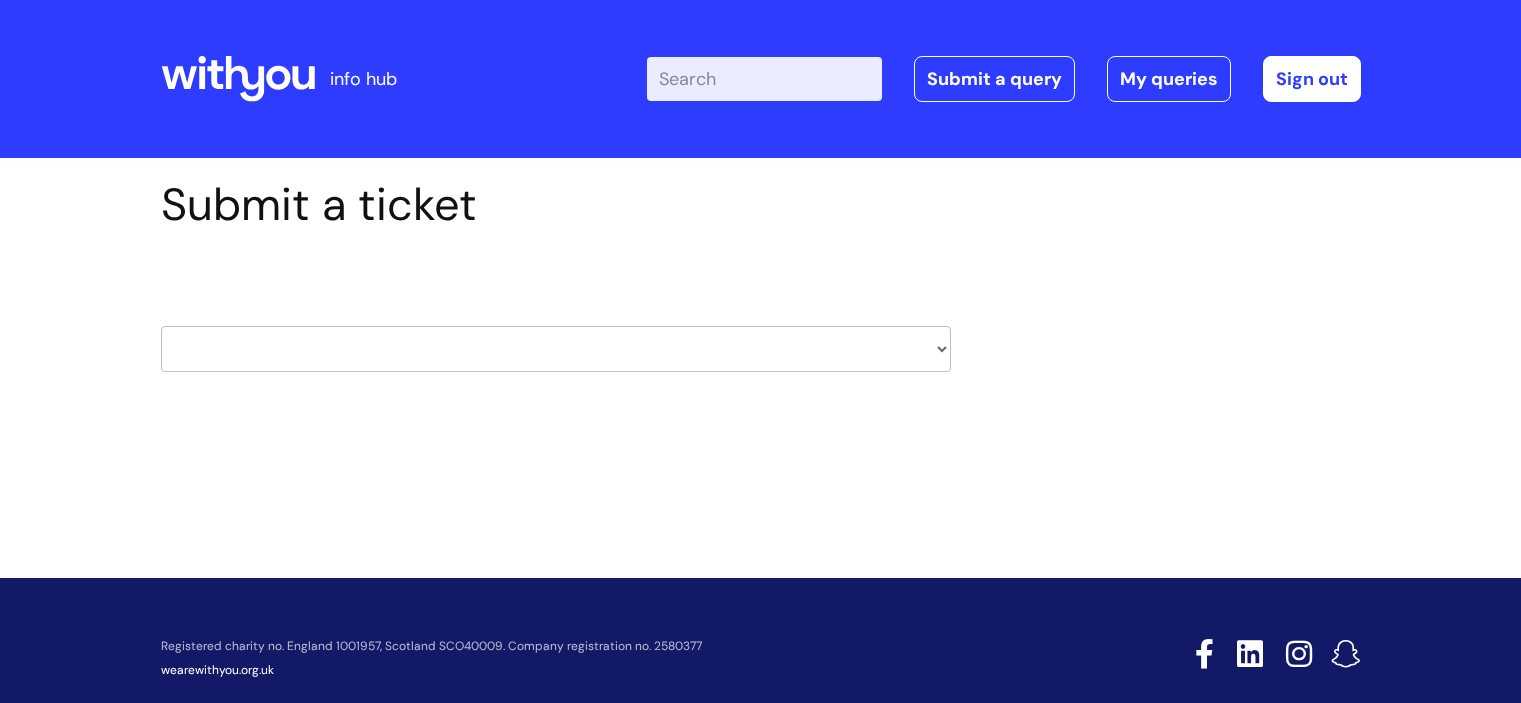 scroll, scrollTop: 0, scrollLeft: 0, axis: both 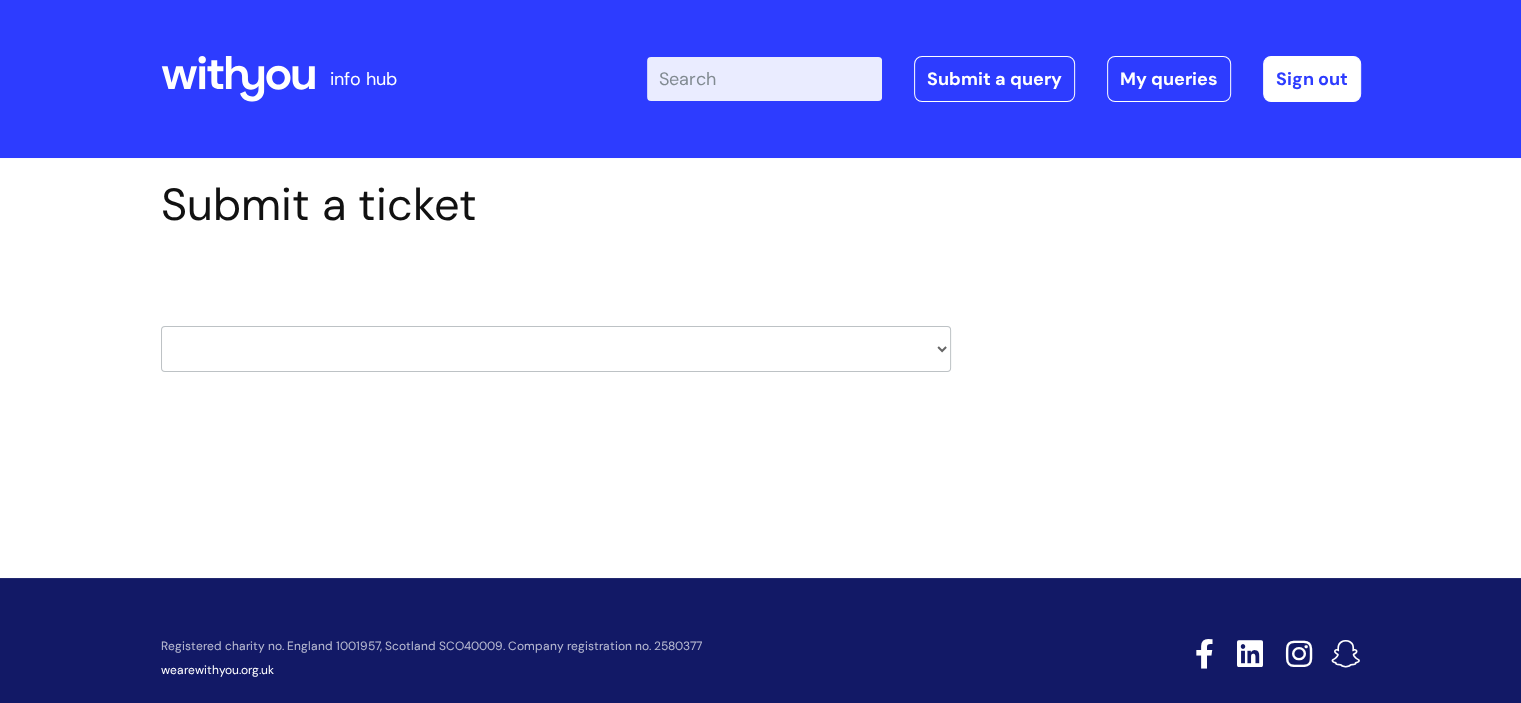 click on "HR / People
IT and Support
Clinical Drug Alerts
Finance Accounts
Data Support Team
Data Protection
External Communications
Learning and Development
Information Requests & Reports - Data Analysts
Insurance
Internal Communications
Pensions
Surrey NHS Talking Therapies
Payroll
Safeguarding" at bounding box center [556, 349] 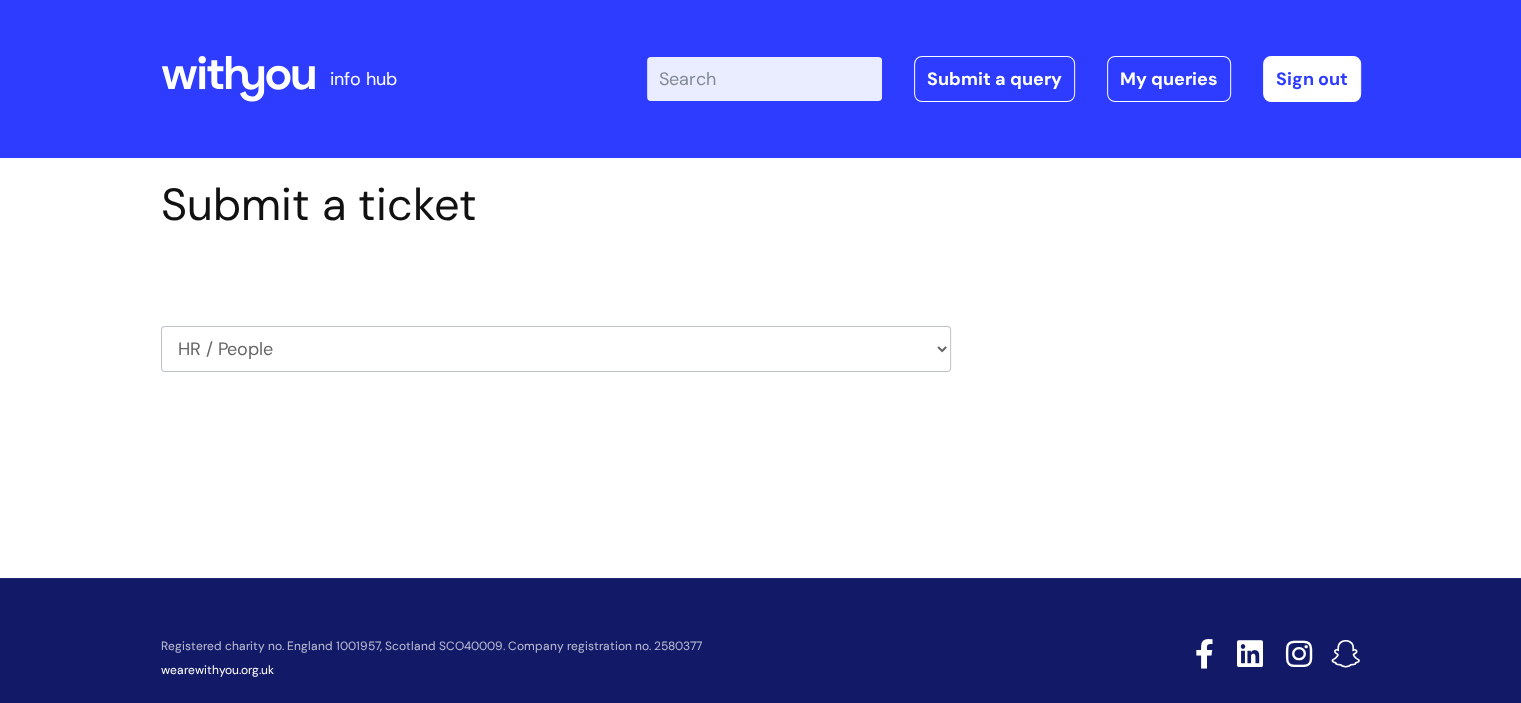 click on "HR / People
IT and Support
Clinical Drug Alerts
Finance Accounts
Data Support Team
Data Protection
External Communications
Learning and Development
Information Requests & Reports - Data Analysts
Insurance
Internal Communications
Pensions
Surrey NHS Talking Therapies
Payroll
Safeguarding" at bounding box center [556, 349] 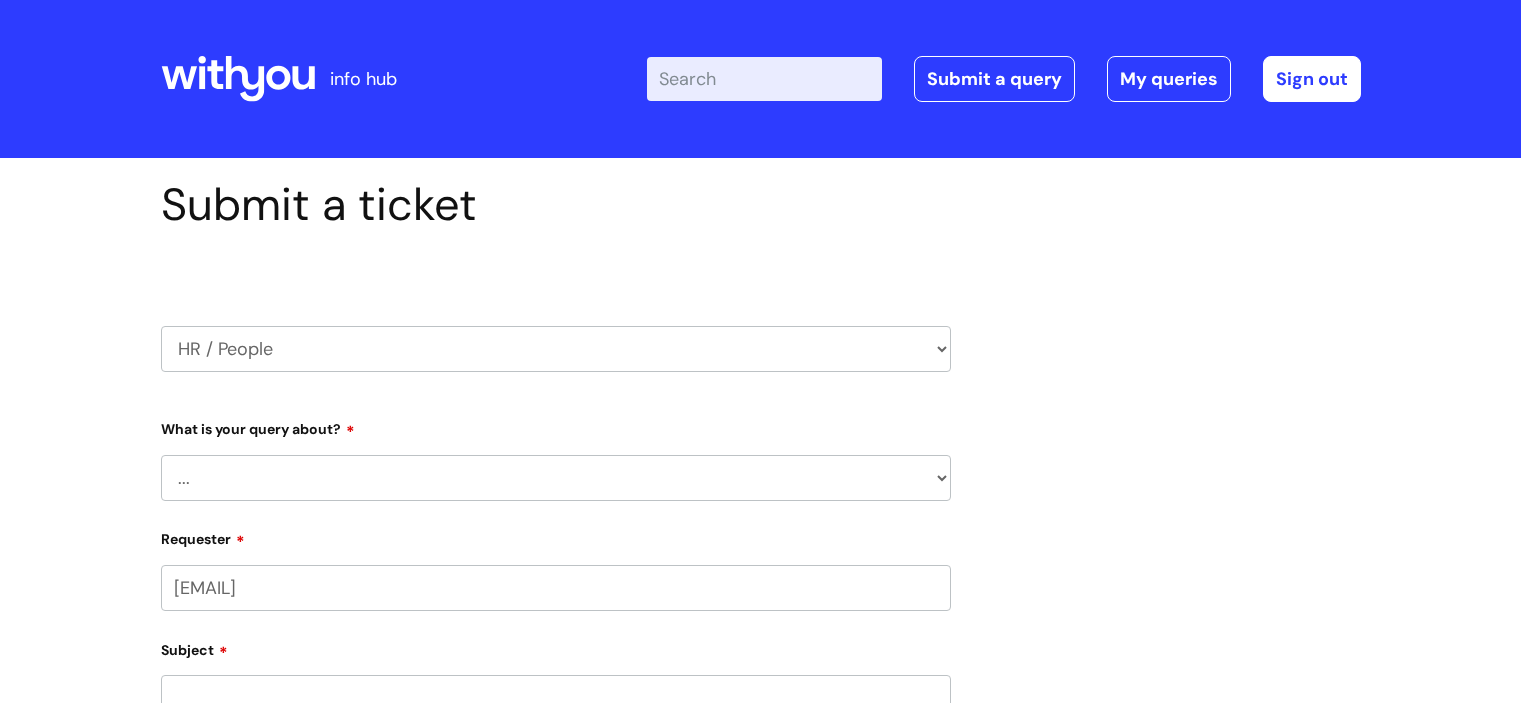 scroll, scrollTop: 0, scrollLeft: 0, axis: both 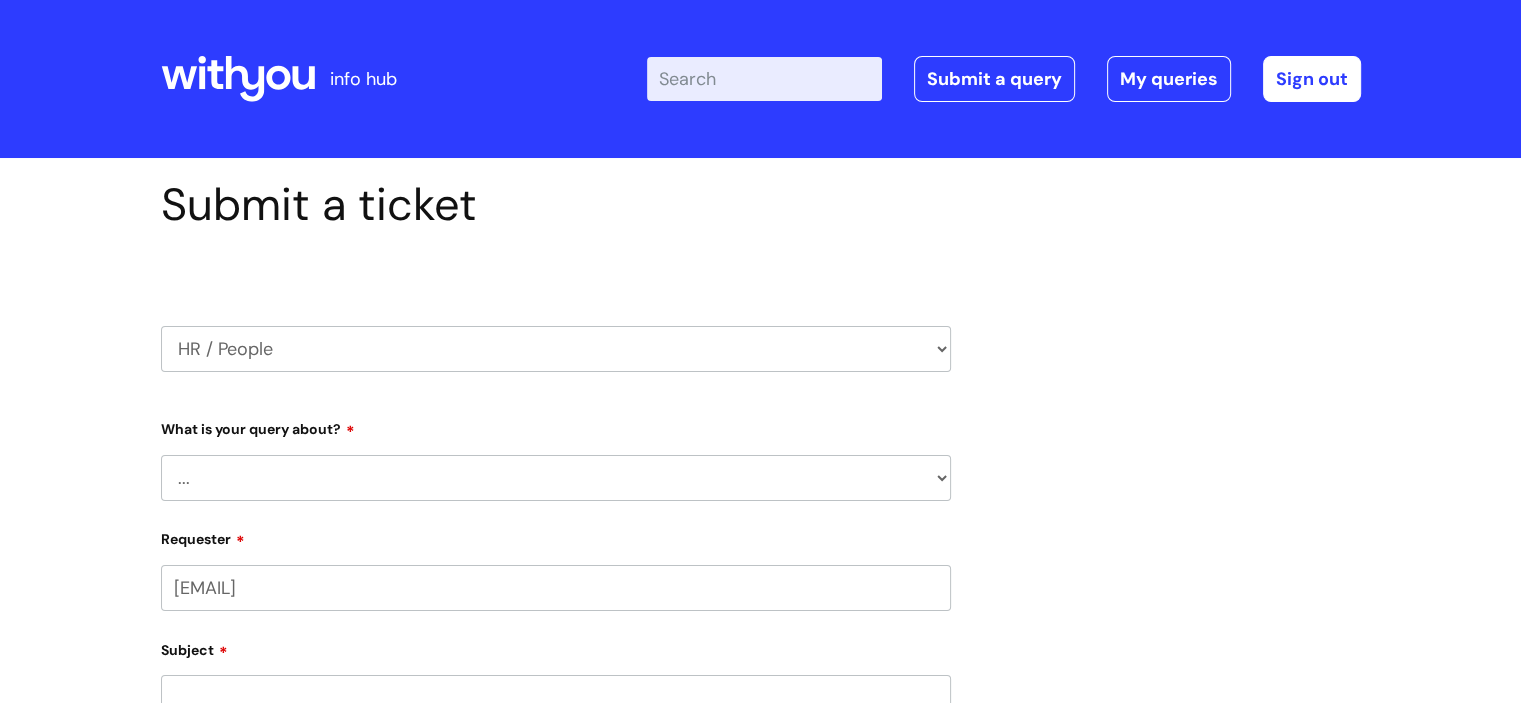select on "[PHONE]" 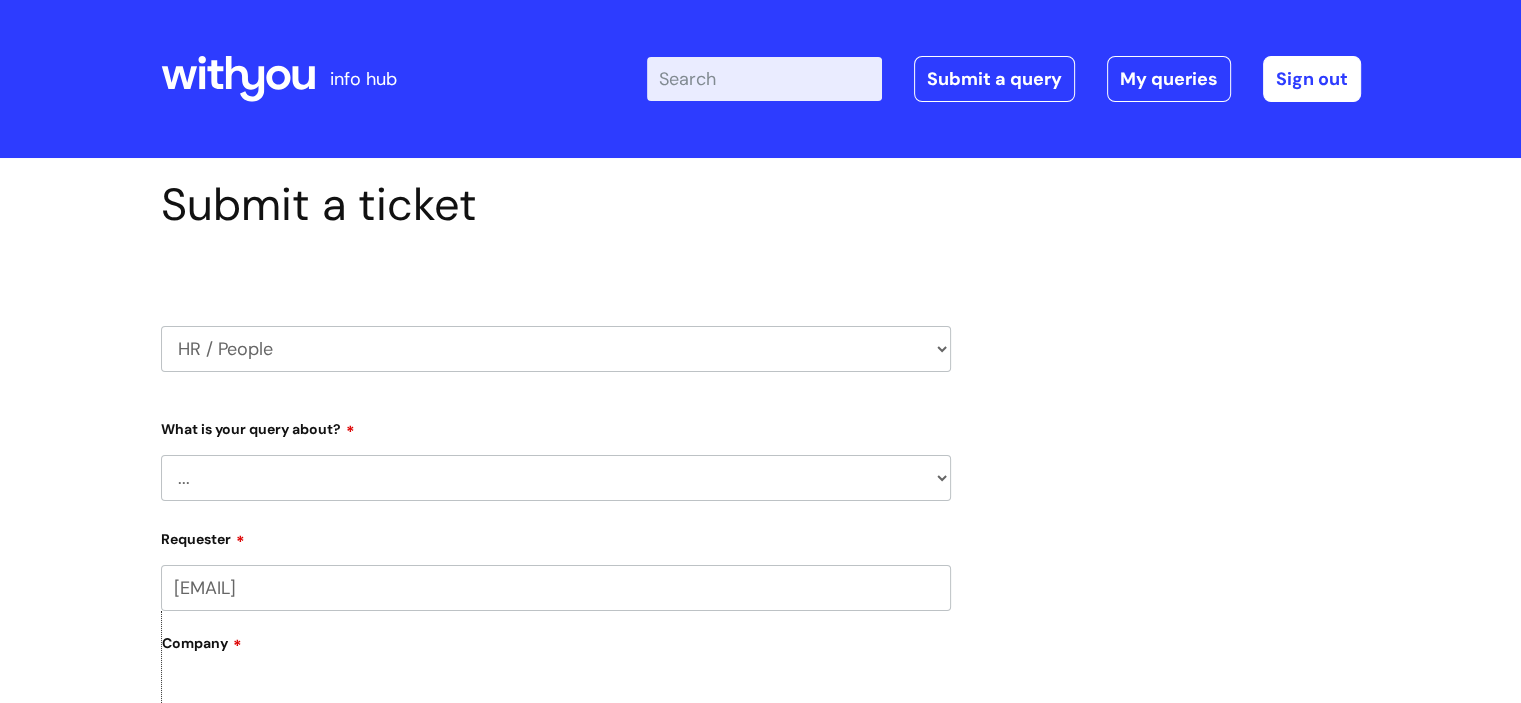 click on "...
Absence Query
Holiday Query
Employee change request
General HR Query
iTrent
New starter
Pay Query
Security Watchdog - Onboarding of candidates" at bounding box center (556, 478) 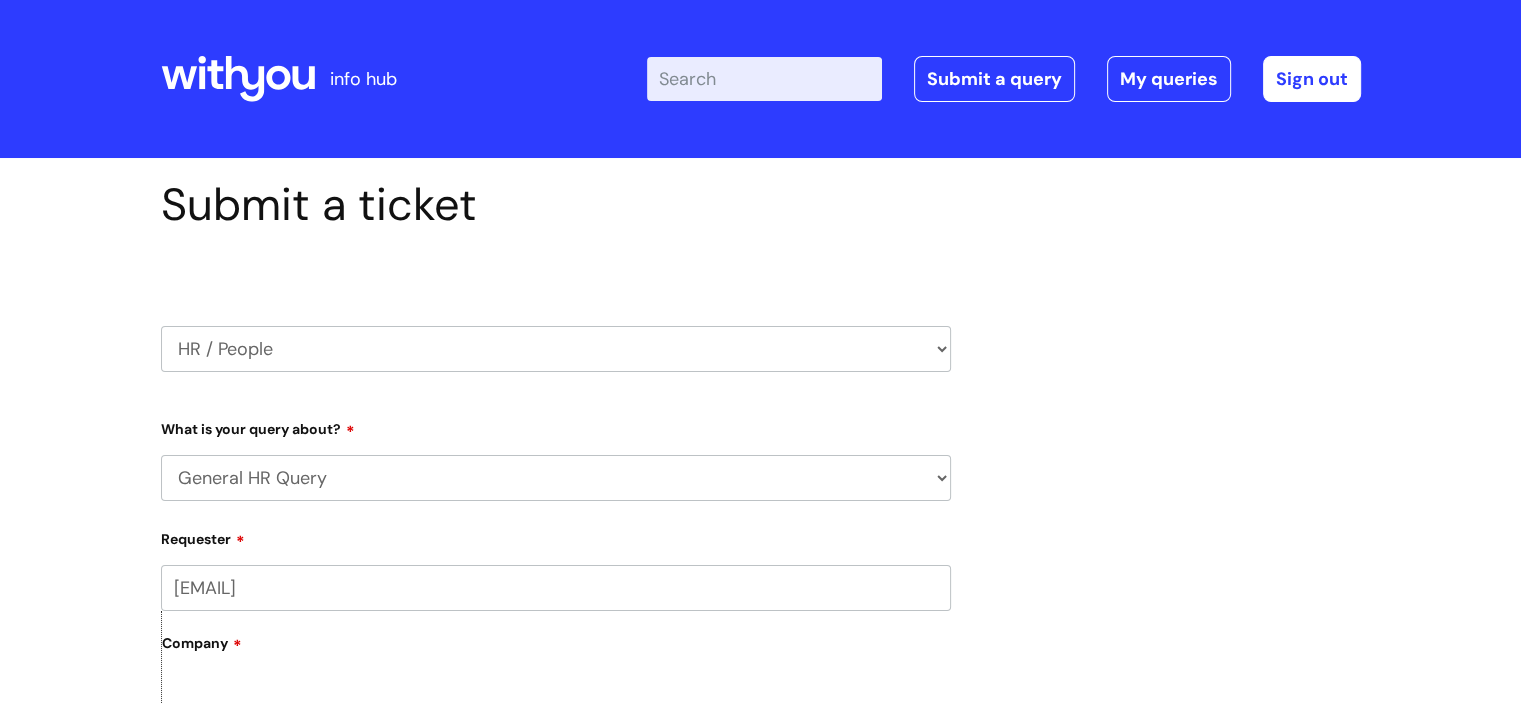 click on "...
Absence Query
Holiday Query
Employee change request
General HR Query
iTrent
New starter
Pay Query
Security Watchdog - Onboarding of candidates" at bounding box center [556, 478] 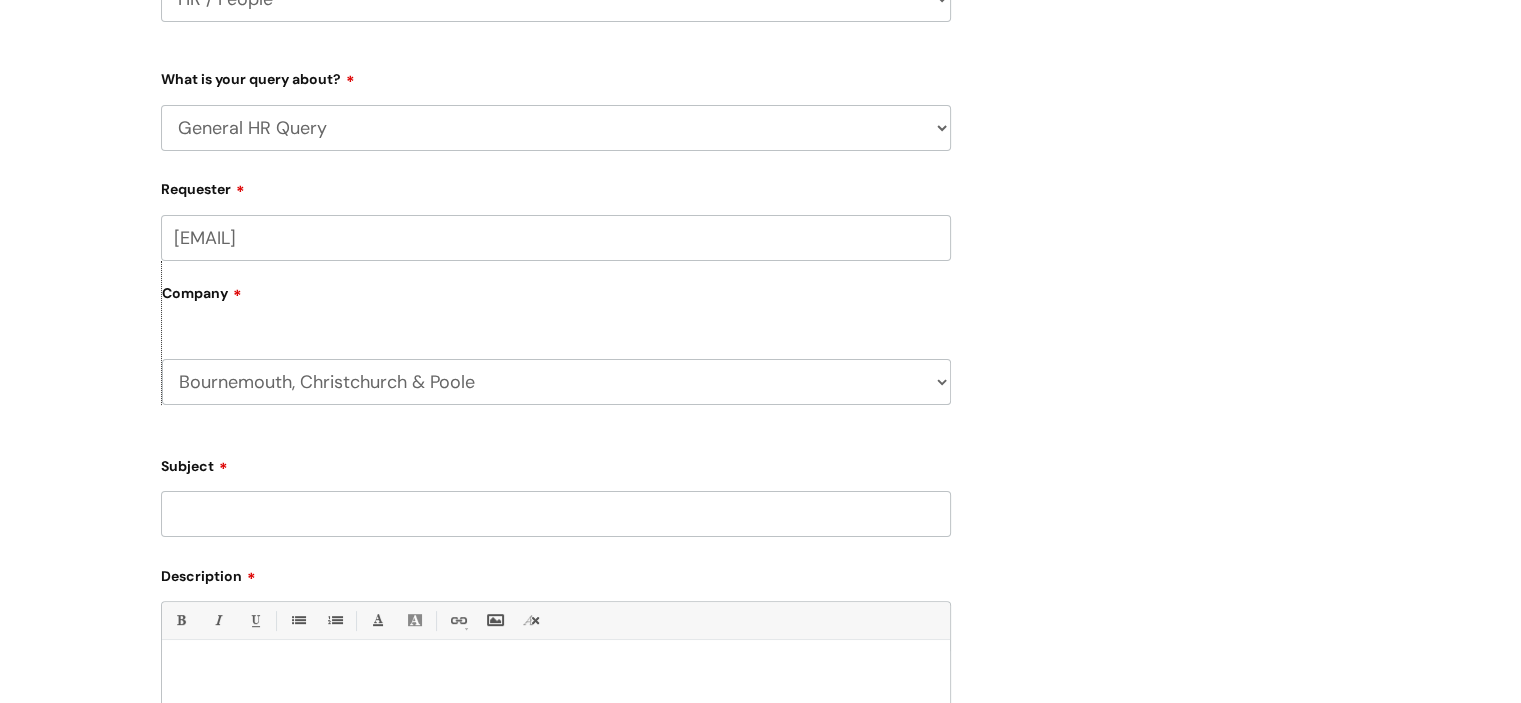scroll, scrollTop: 352, scrollLeft: 0, axis: vertical 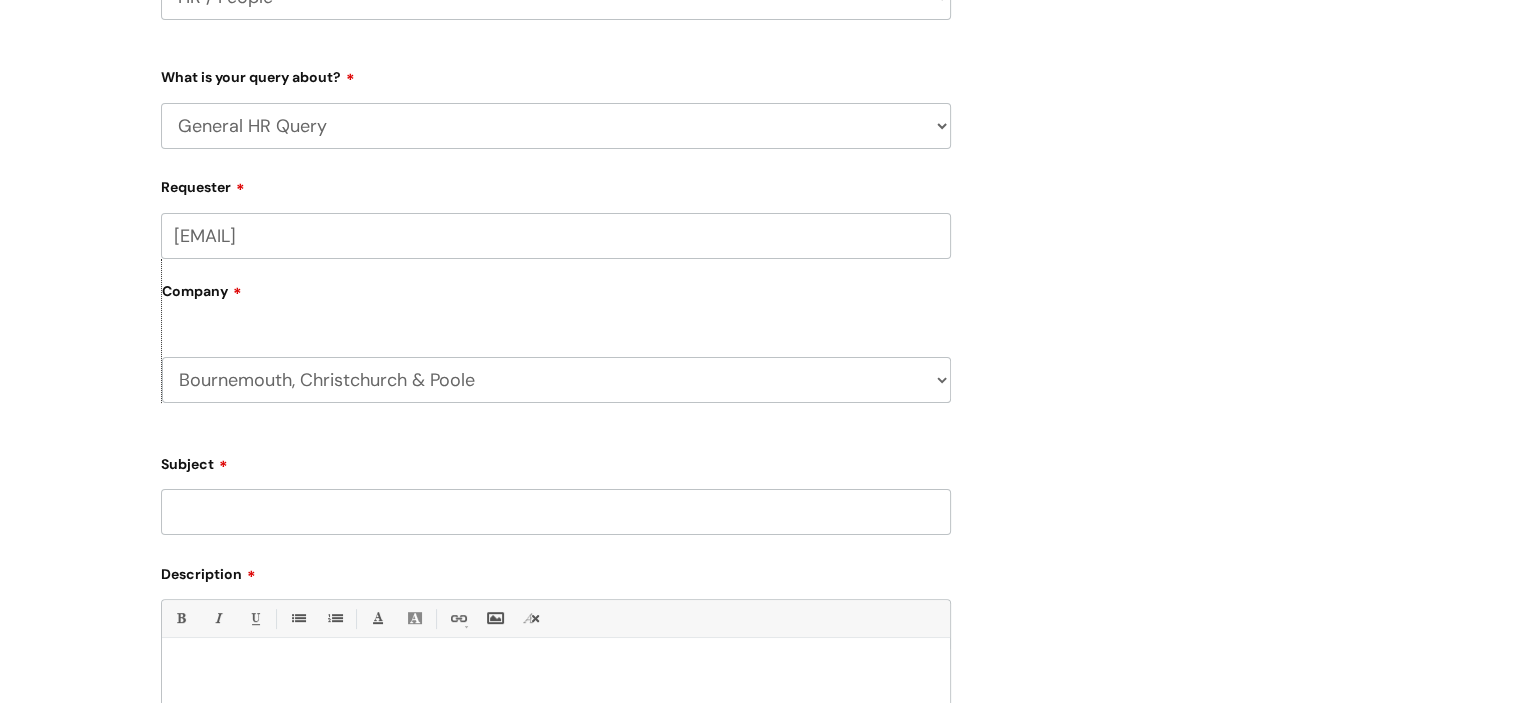 click on "Subject" at bounding box center [556, 512] 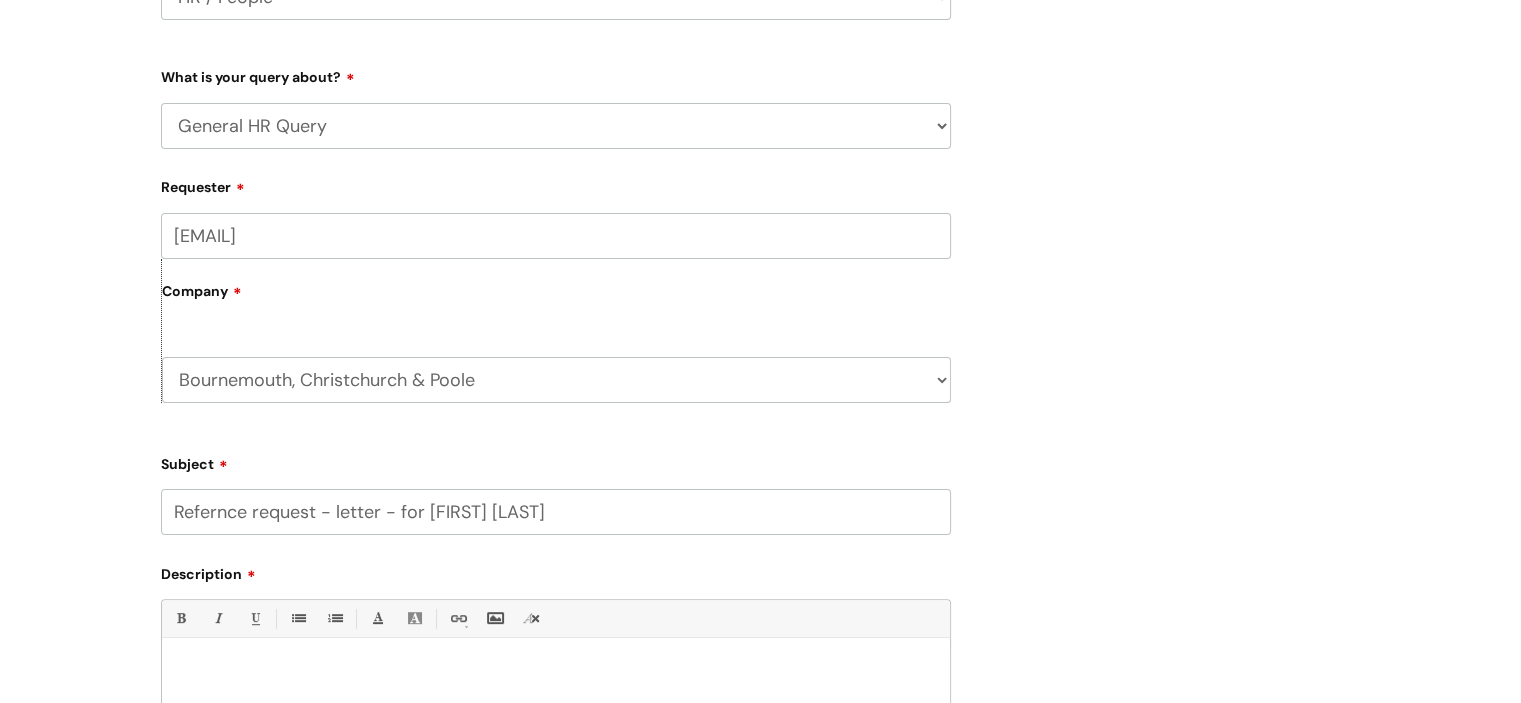 click on "Refernce request - letter - for [FIRST] [LAST]" at bounding box center [556, 512] 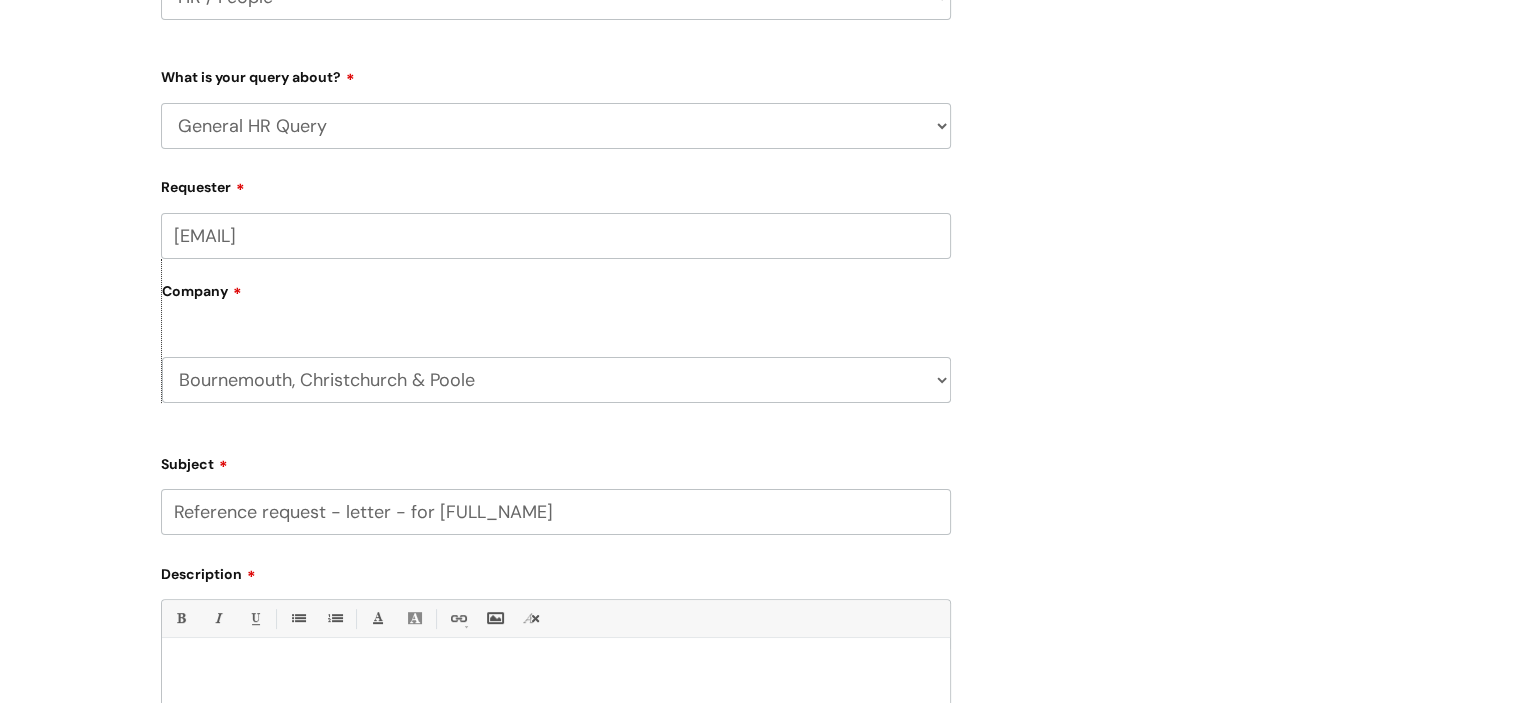 click on "Reference request - letter - for [FULL_NAME]" at bounding box center [556, 512] 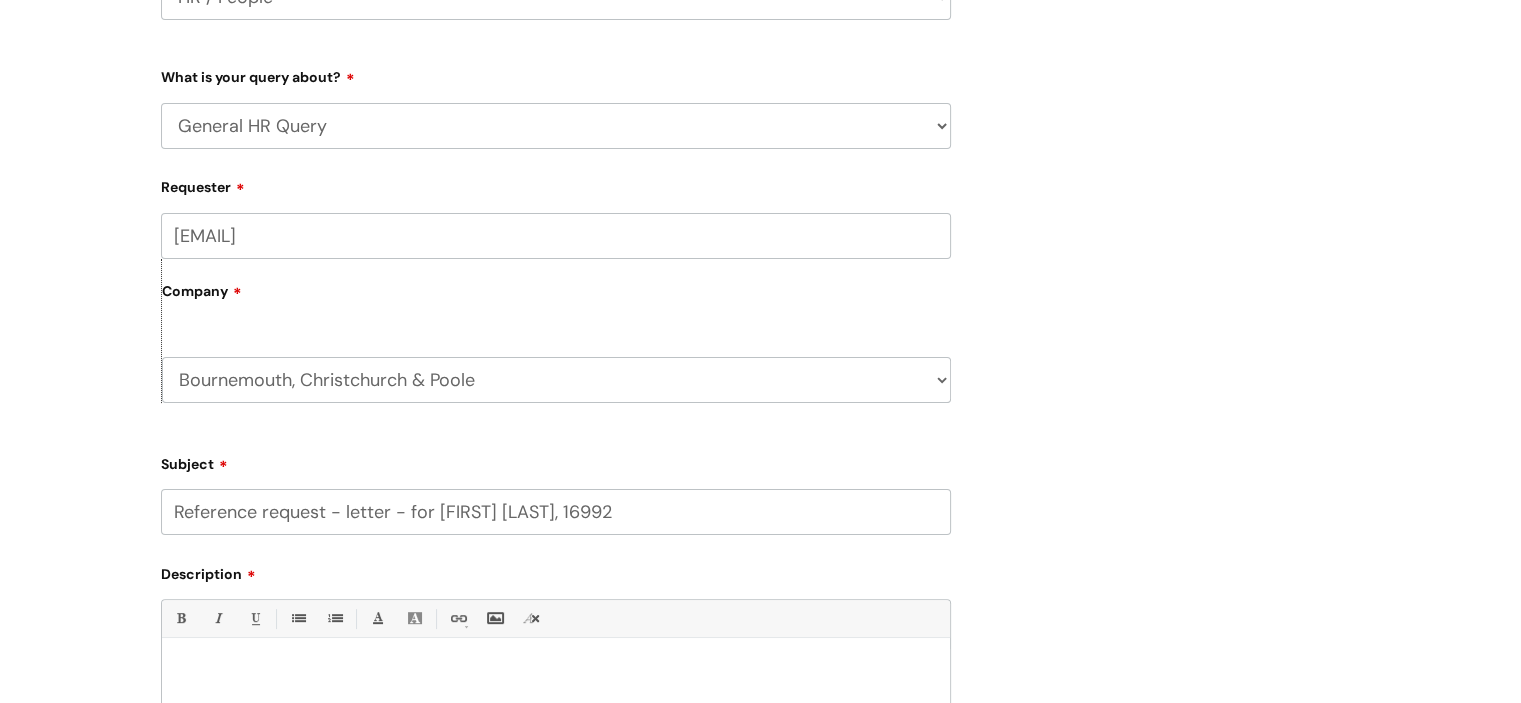 type on "Reference request - letter - for [FIRST] [LAST], 16992" 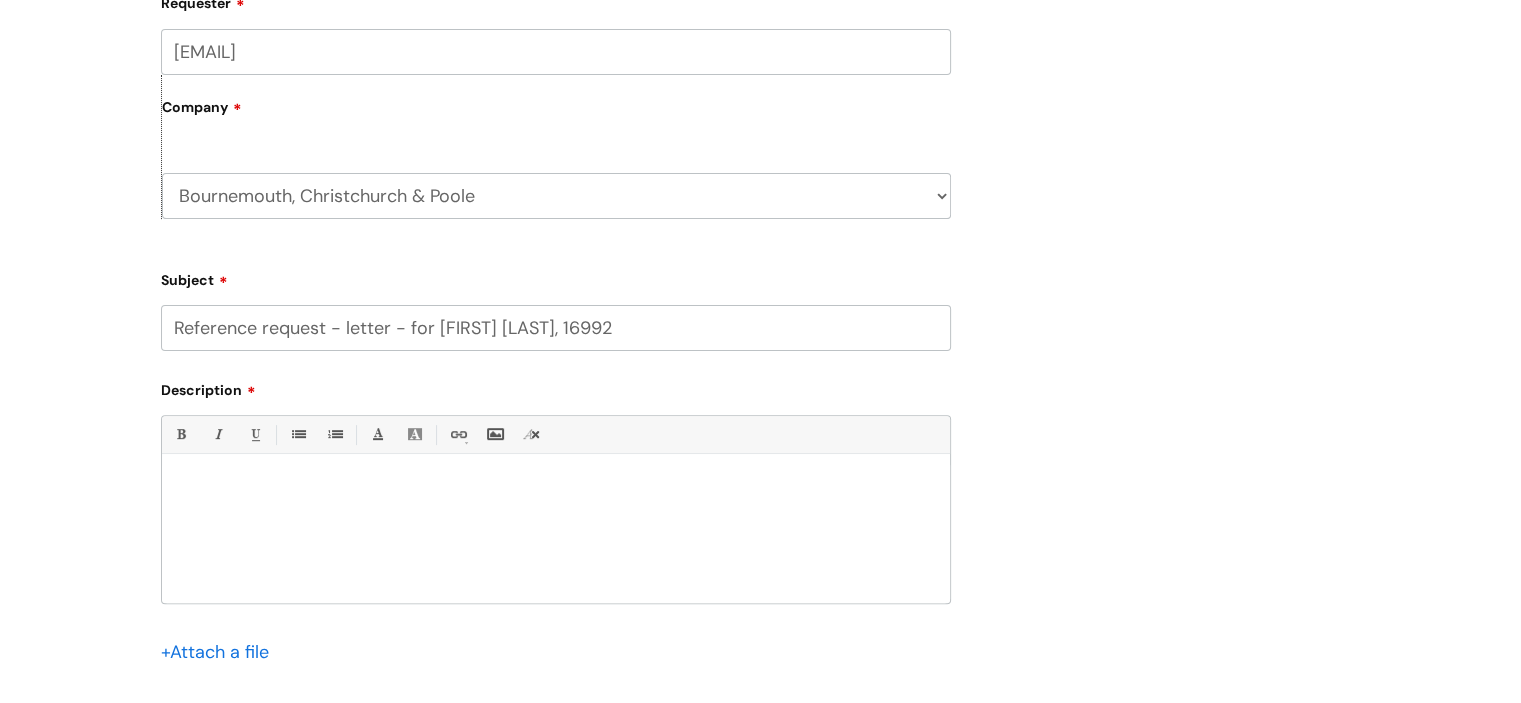scroll, scrollTop: 548, scrollLeft: 0, axis: vertical 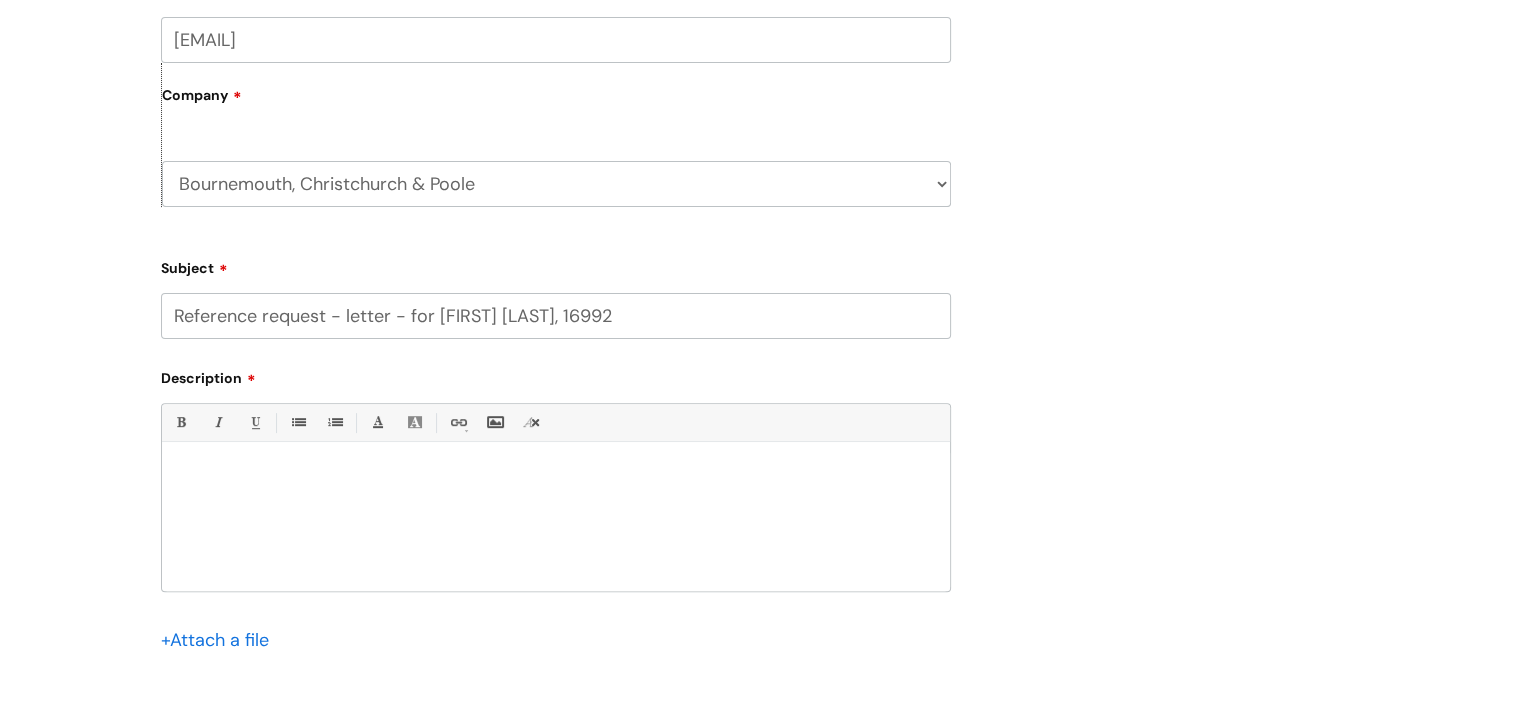 click at bounding box center (556, 477) 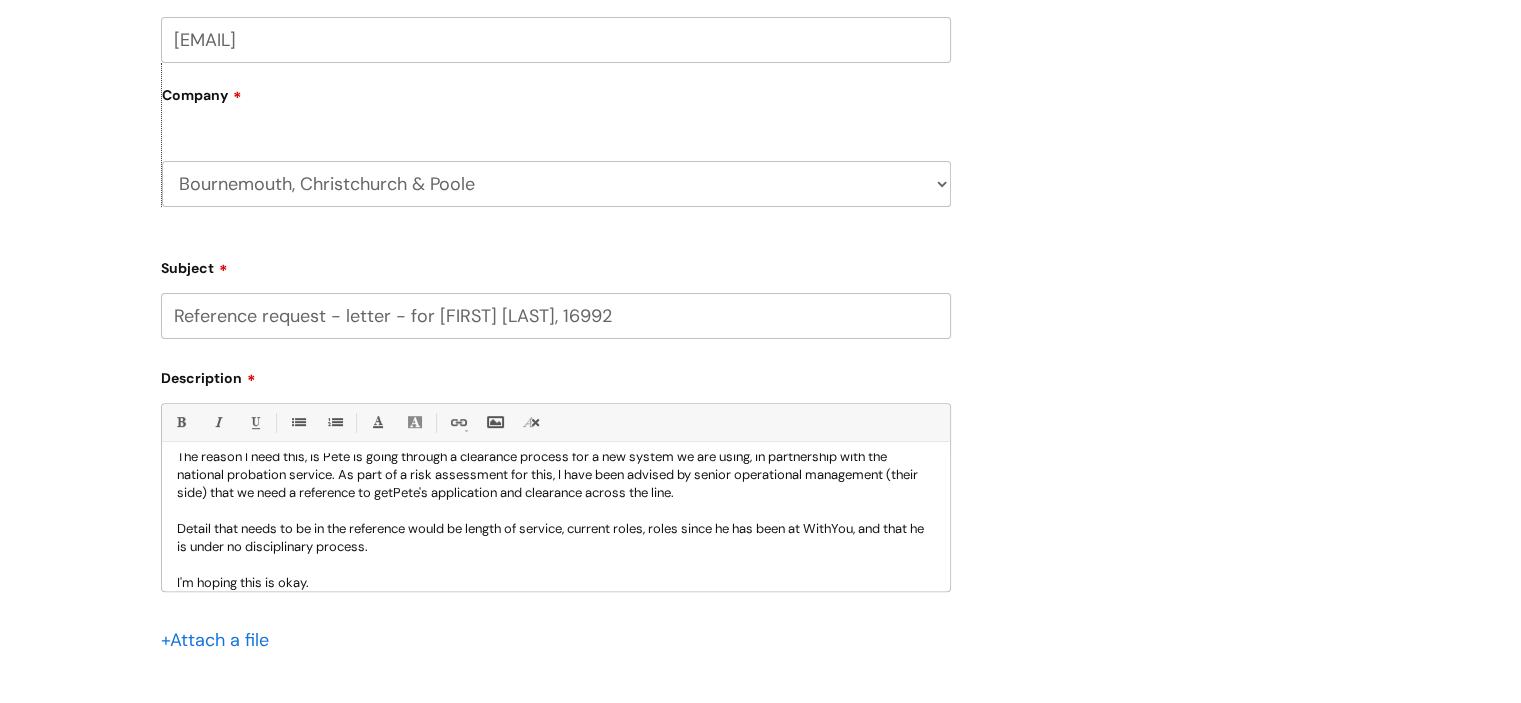 scroll, scrollTop: 92, scrollLeft: 0, axis: vertical 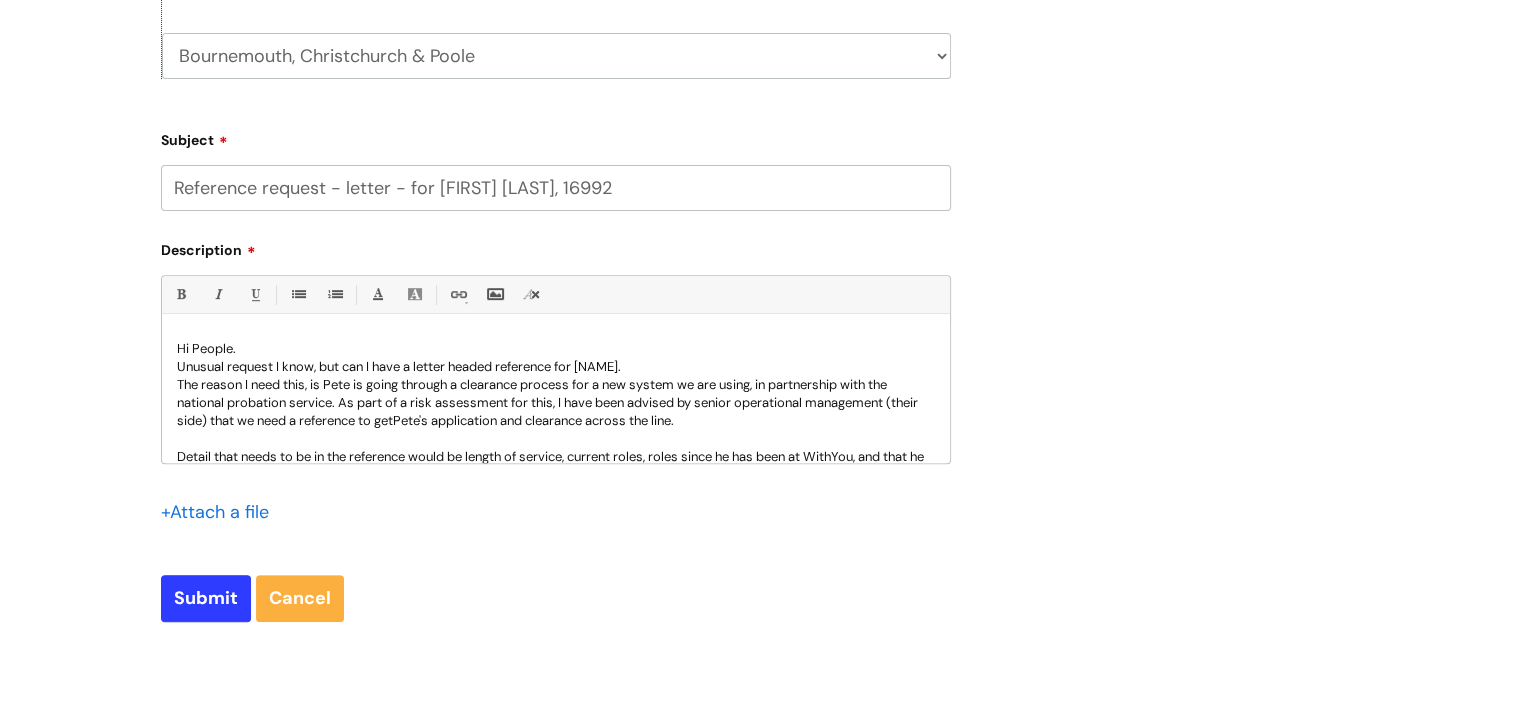 click on "Unusual request I know, but can I have a letter headed reference for [NAME]." at bounding box center (556, 367) 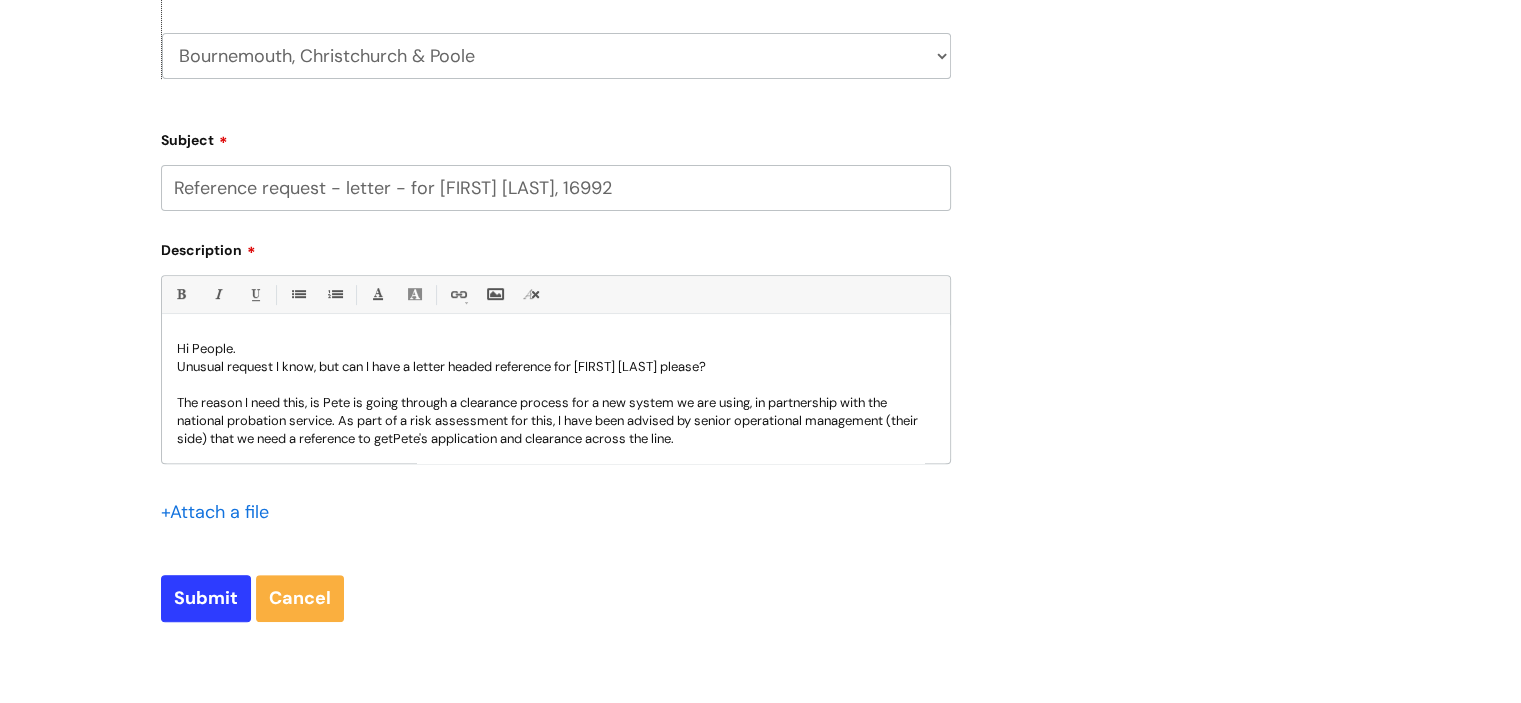click on "The reason I need this, is Pete is going through a clearance process for a new system we are using, in partnership with the national probation service. As part of a risk assessment for this, I have been advised by senior operational management (their side) that we need a reference to getPete's application and clearance across the line." at bounding box center [556, 421] 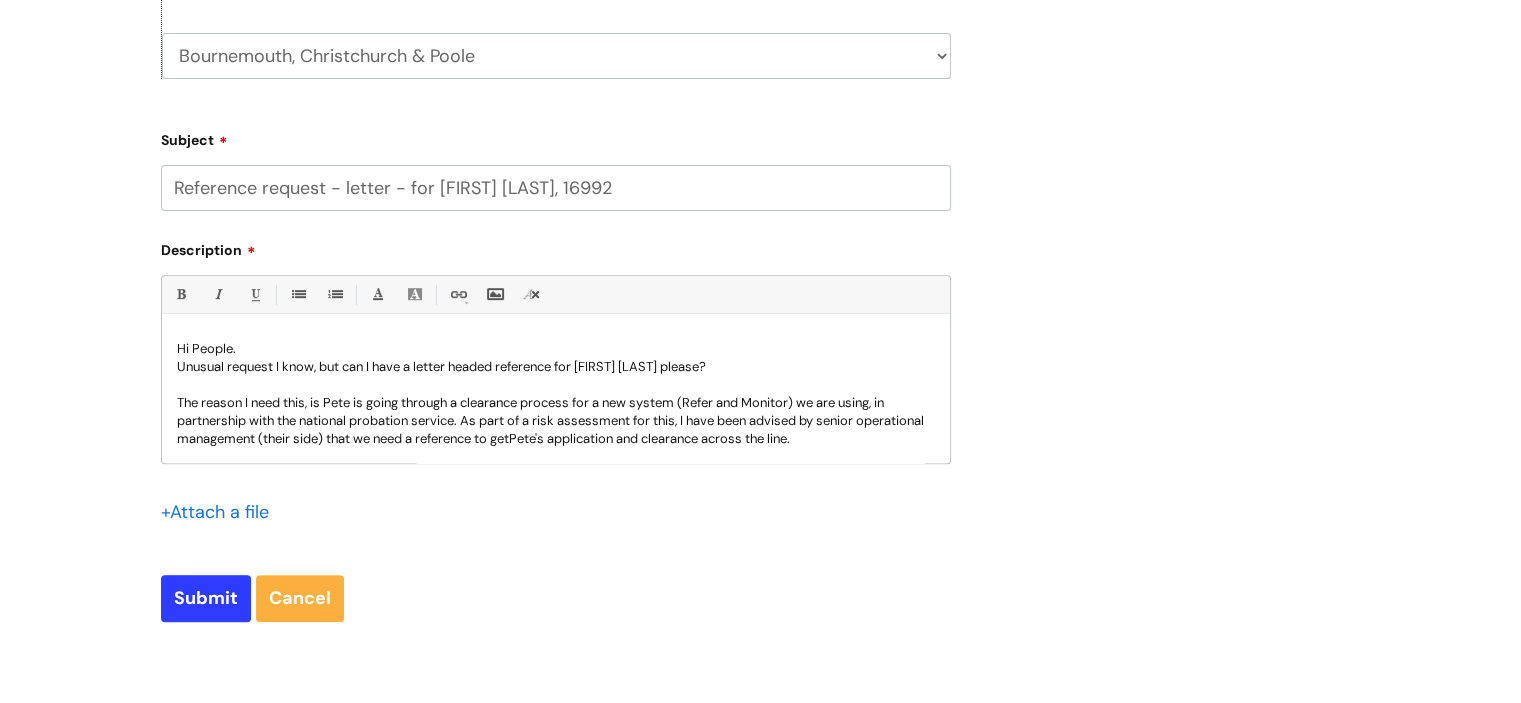 click on "The reason I need this, is Pete is going through a clearance process for a new system (Refer and Monitor) we are using, in partnership with the national probation service. As part of a risk assessment for this, I have been advised by senior operational management (their side) that we need a reference to getPete's application and clearance across the line." at bounding box center [556, 421] 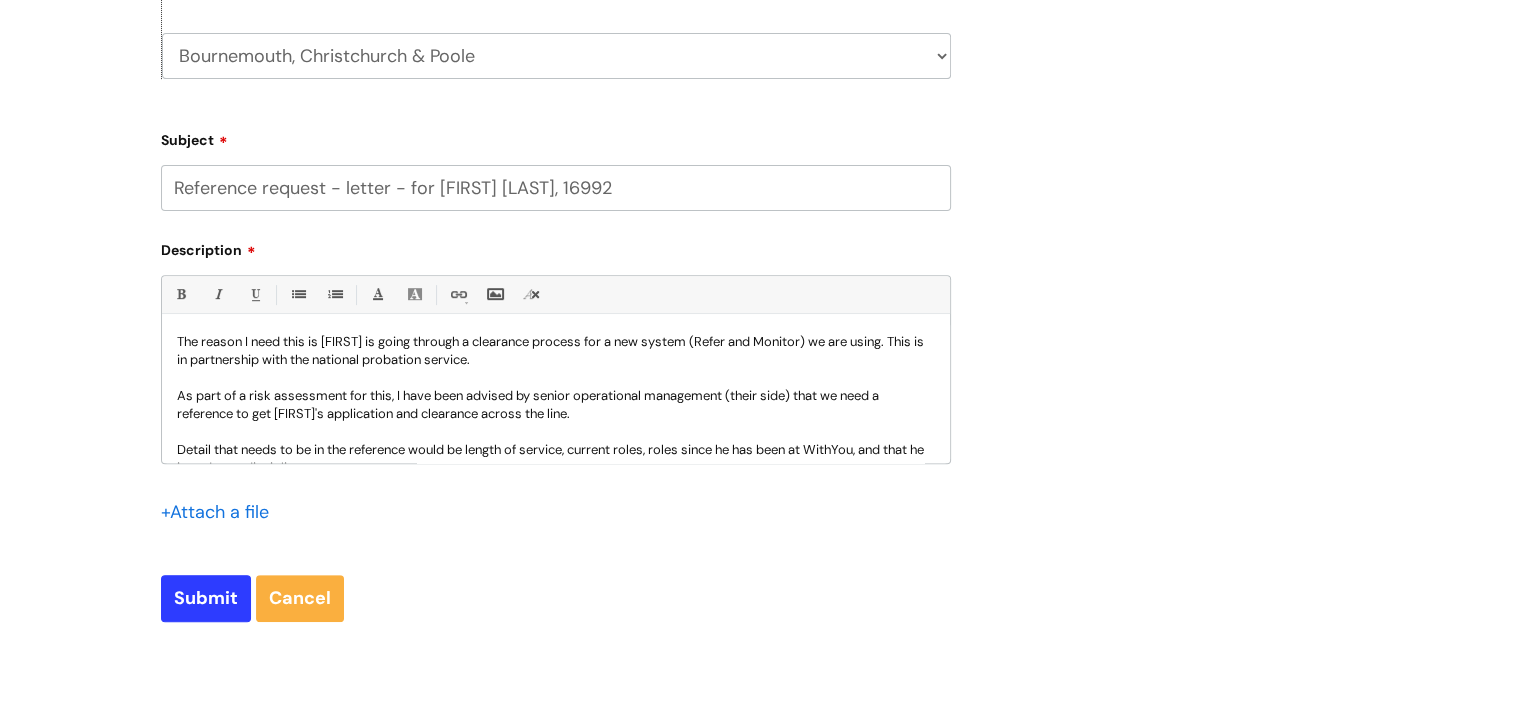 scroll, scrollTop: 62, scrollLeft: 0, axis: vertical 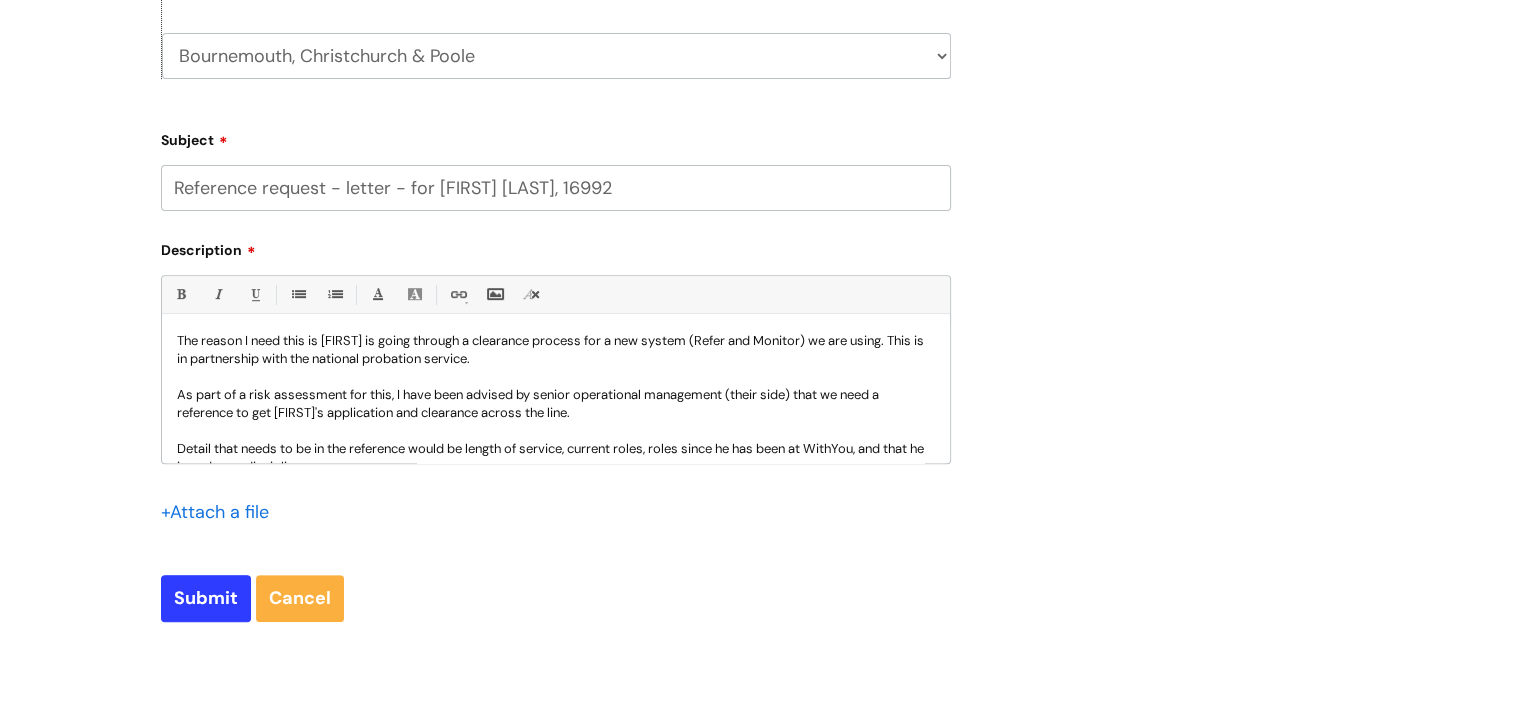 click on "As part of a risk assessment for this, I have been advised by senior operational management (their side) that we need a reference to get [FIRST]'s application and clearance across the line." at bounding box center [556, 404] 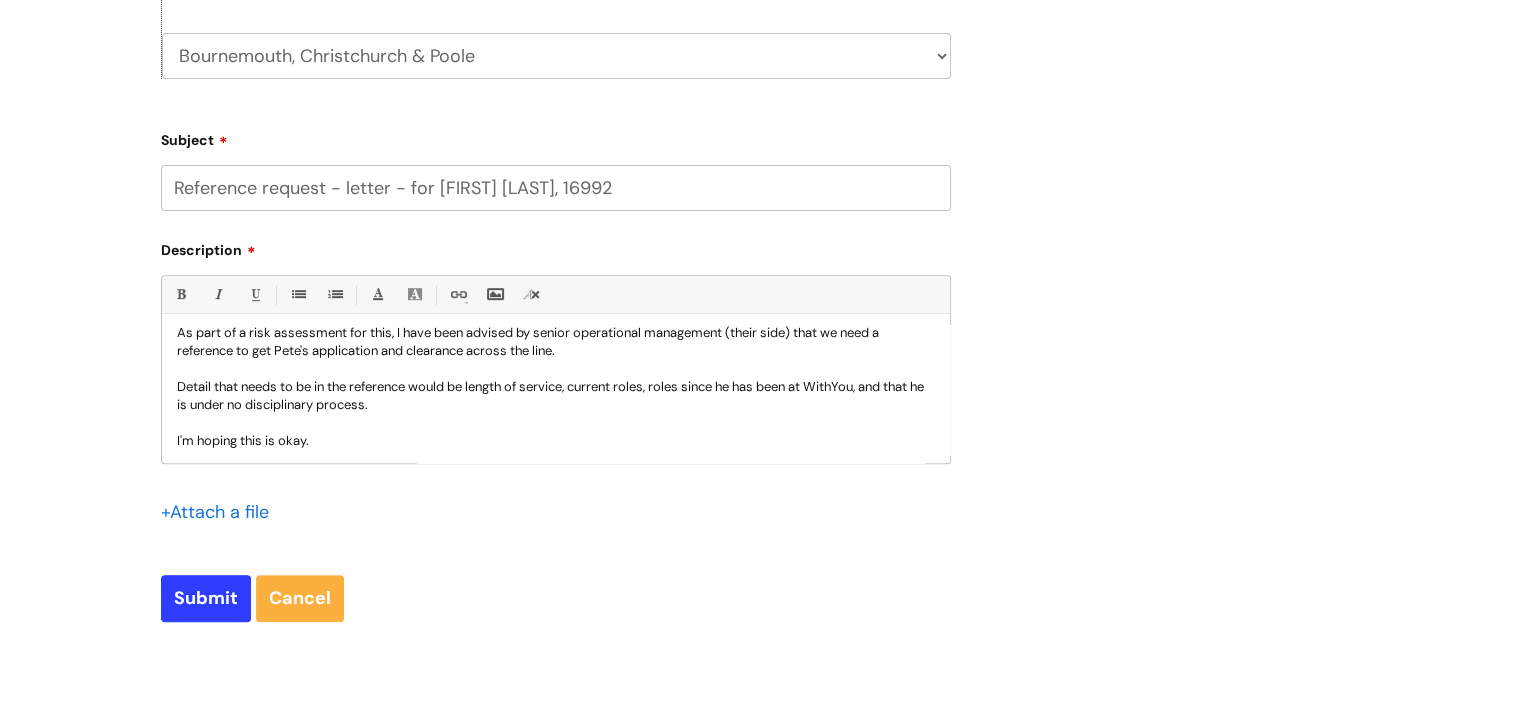 scroll, scrollTop: 130, scrollLeft: 0, axis: vertical 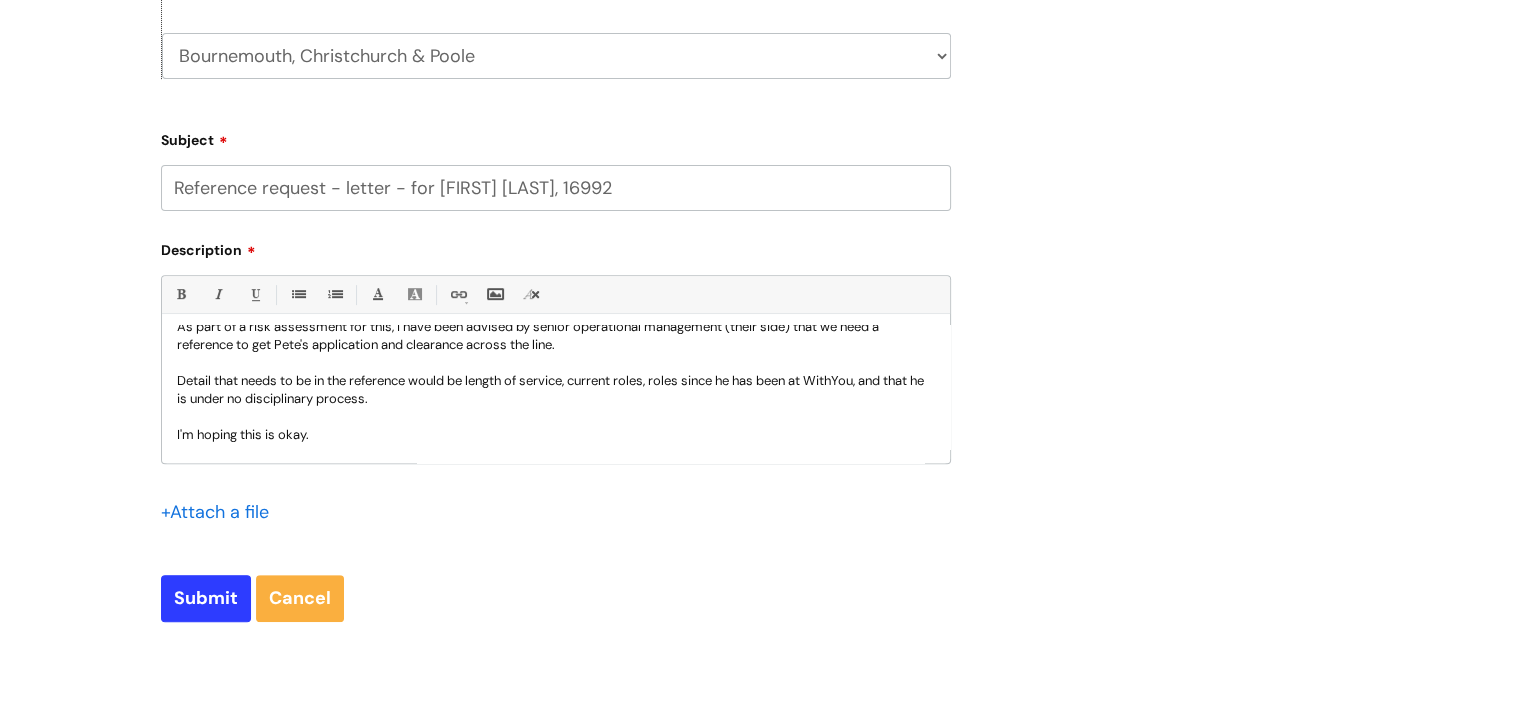 click on "Detail that needs to be in the reference would be length of service, current roles, roles since he has been at WithYou, and that he is under no disciplinary process." at bounding box center [556, 390] 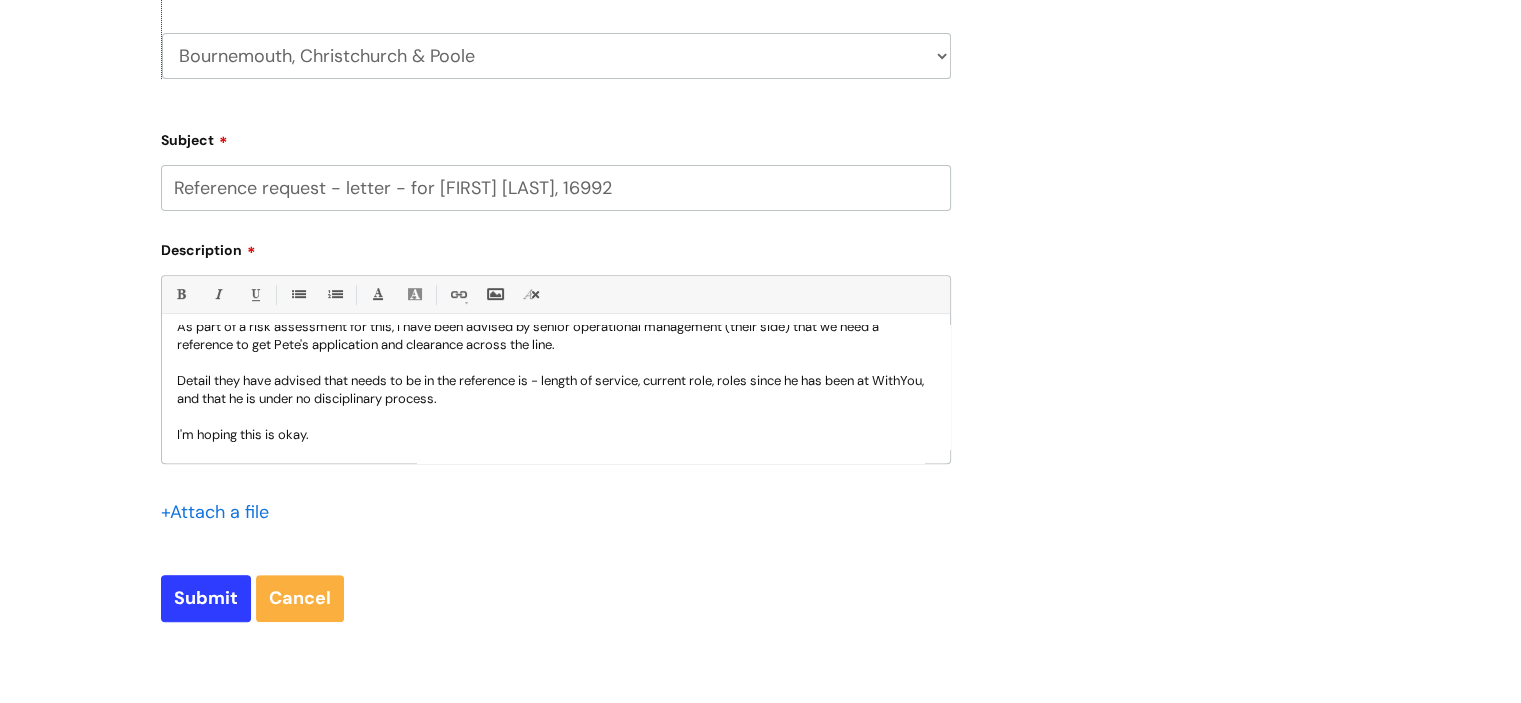 scroll, scrollTop: 145, scrollLeft: 0, axis: vertical 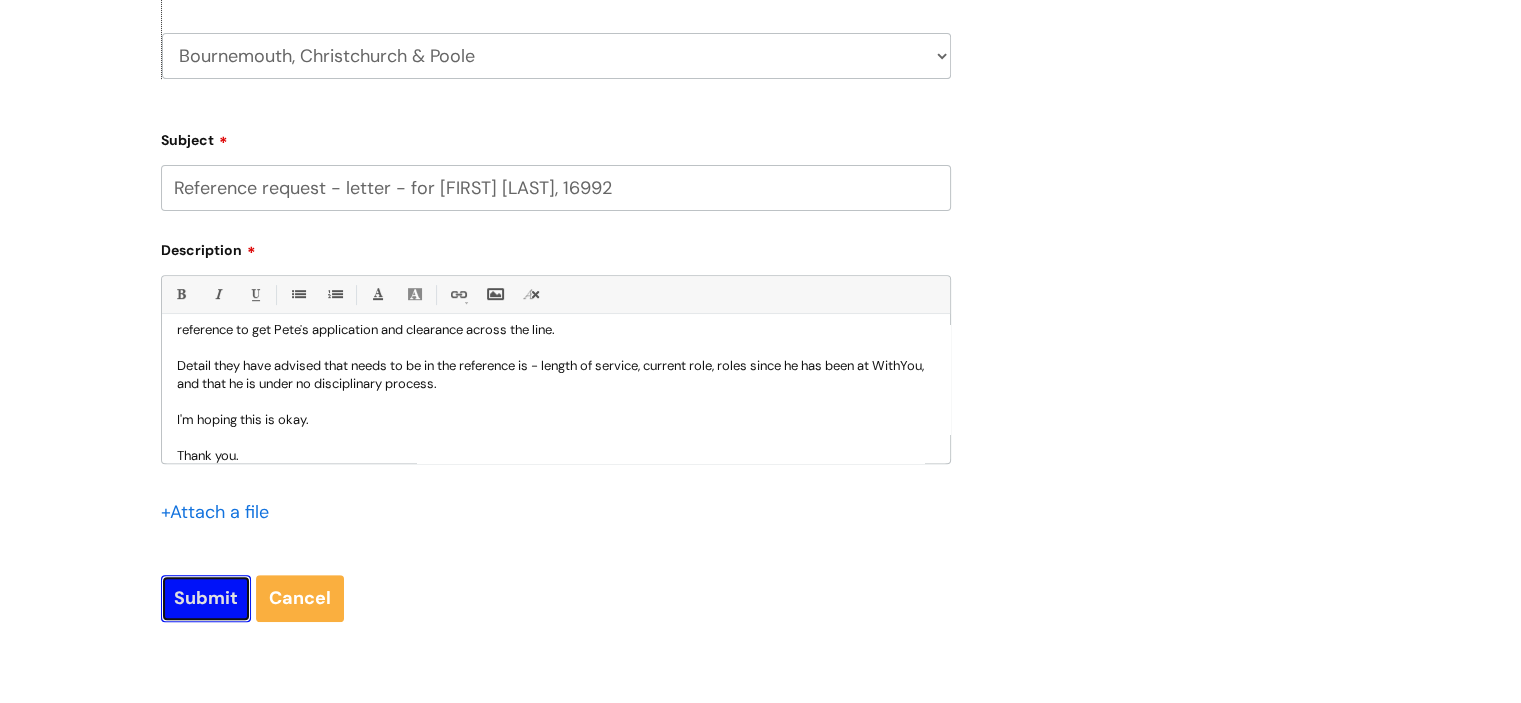 click on "Submit" at bounding box center (206, 598) 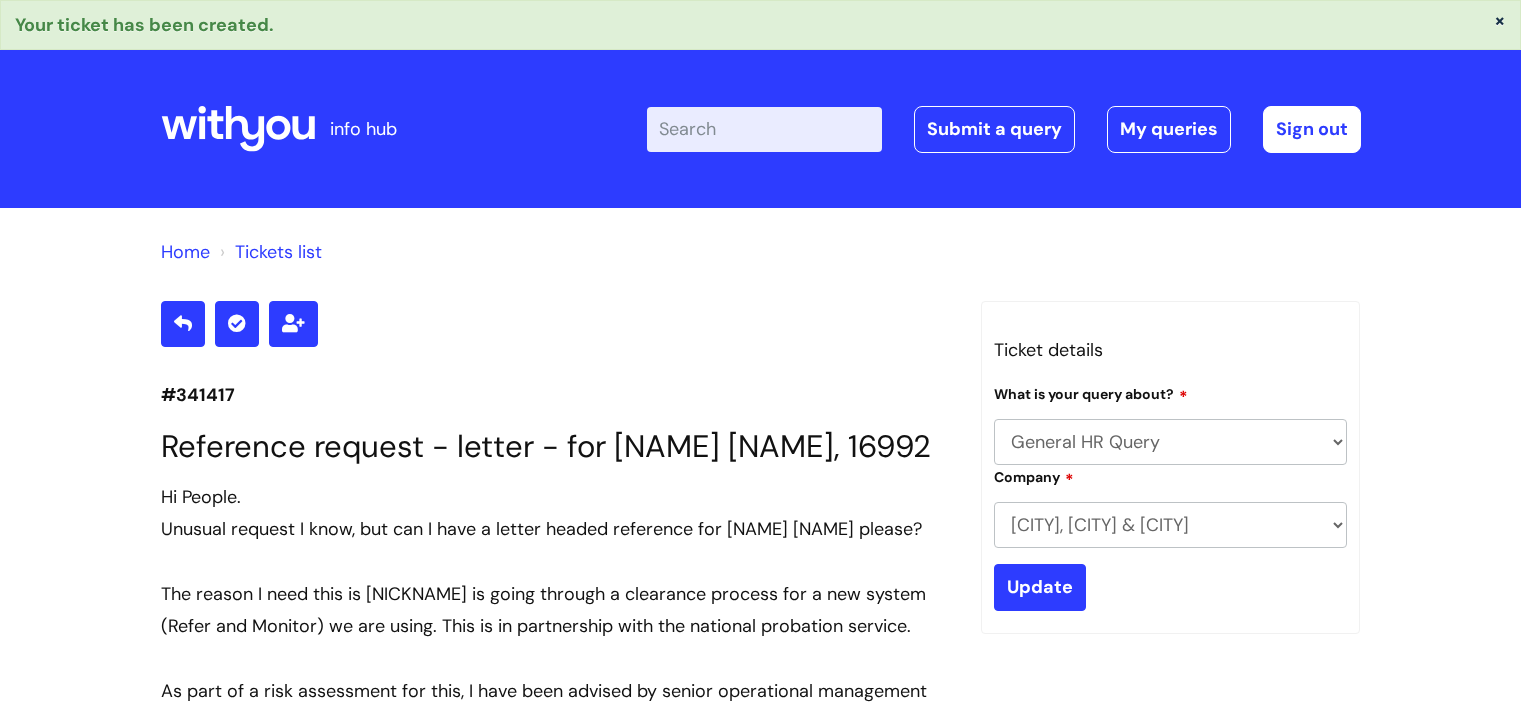 select on "General HR Query" 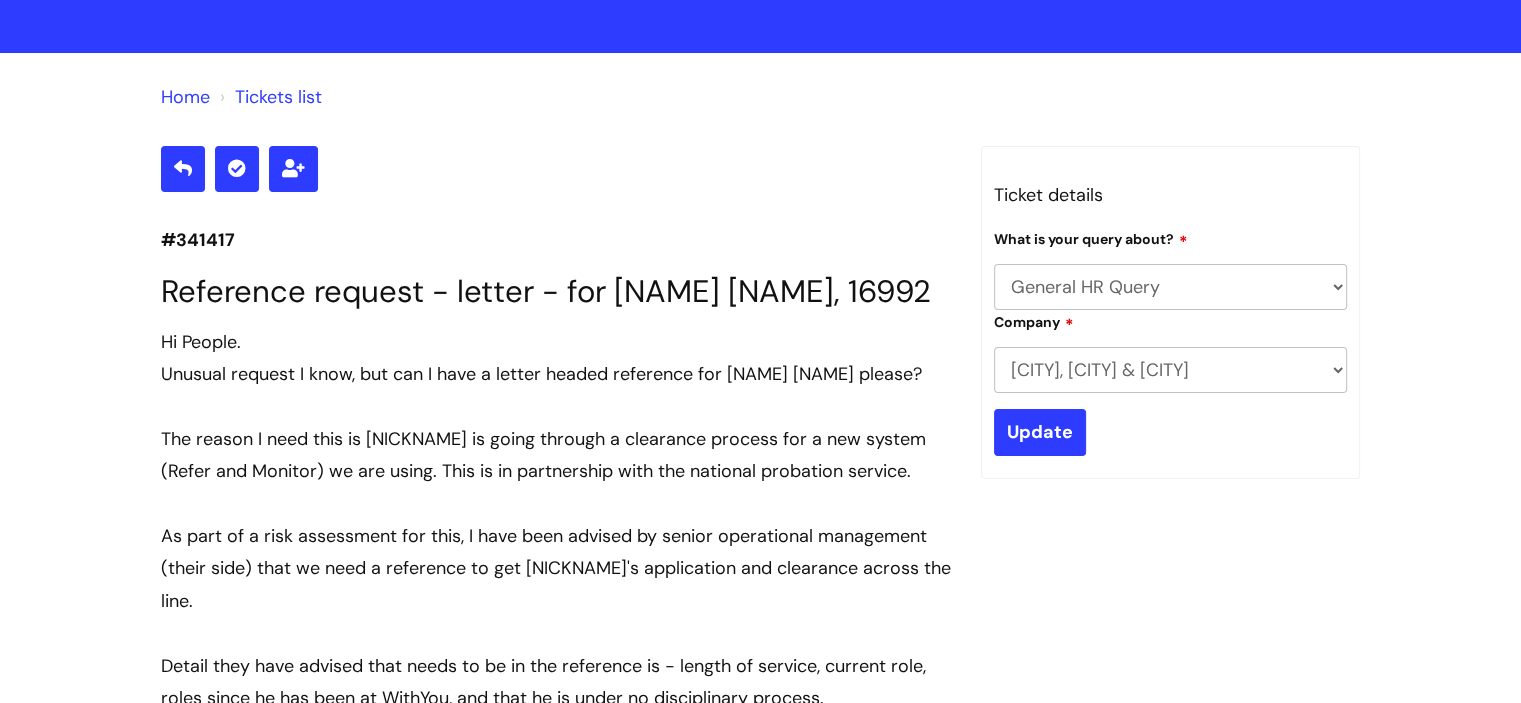 scroll, scrollTop: 0, scrollLeft: 0, axis: both 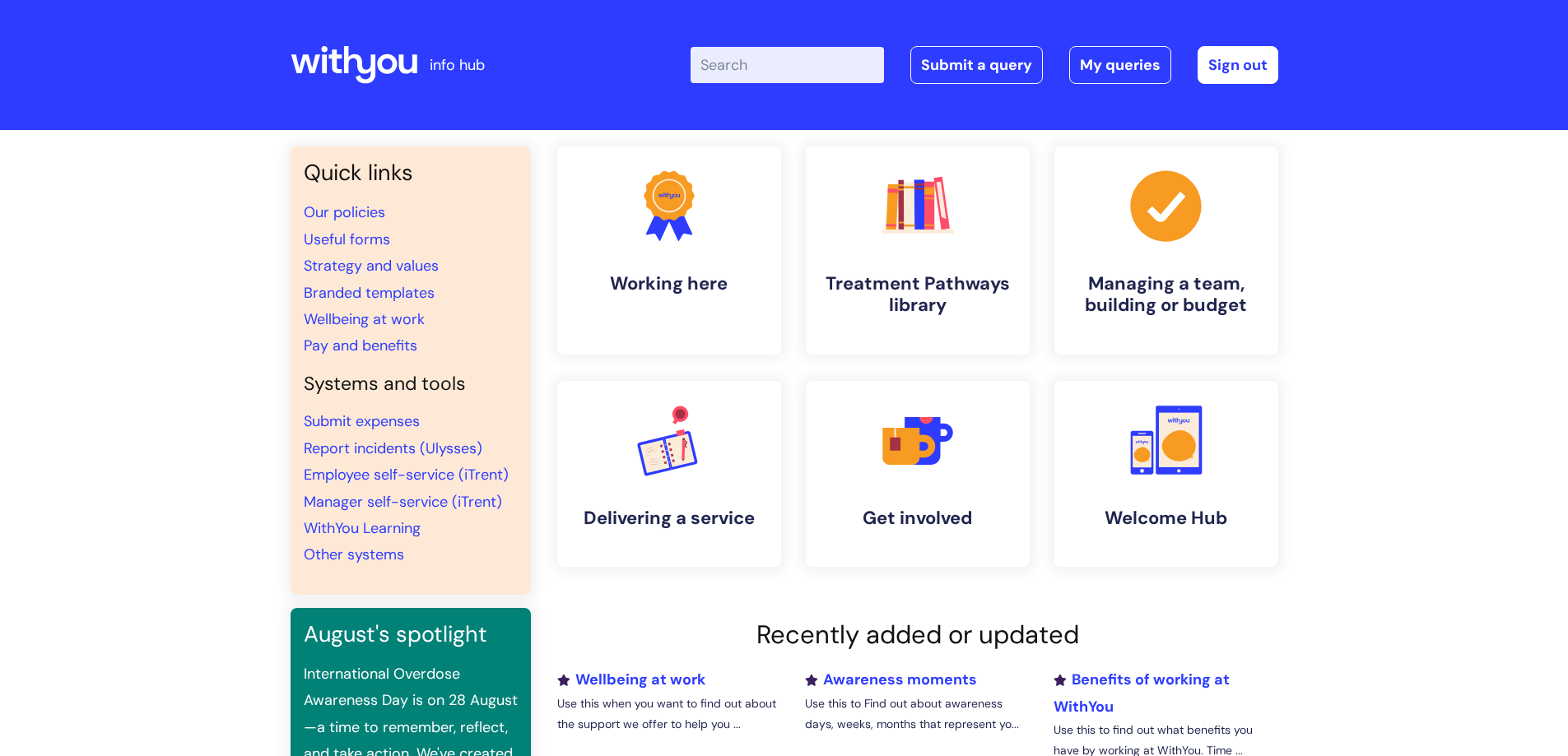 click on "Enter your search term here..." at bounding box center (787, 65) 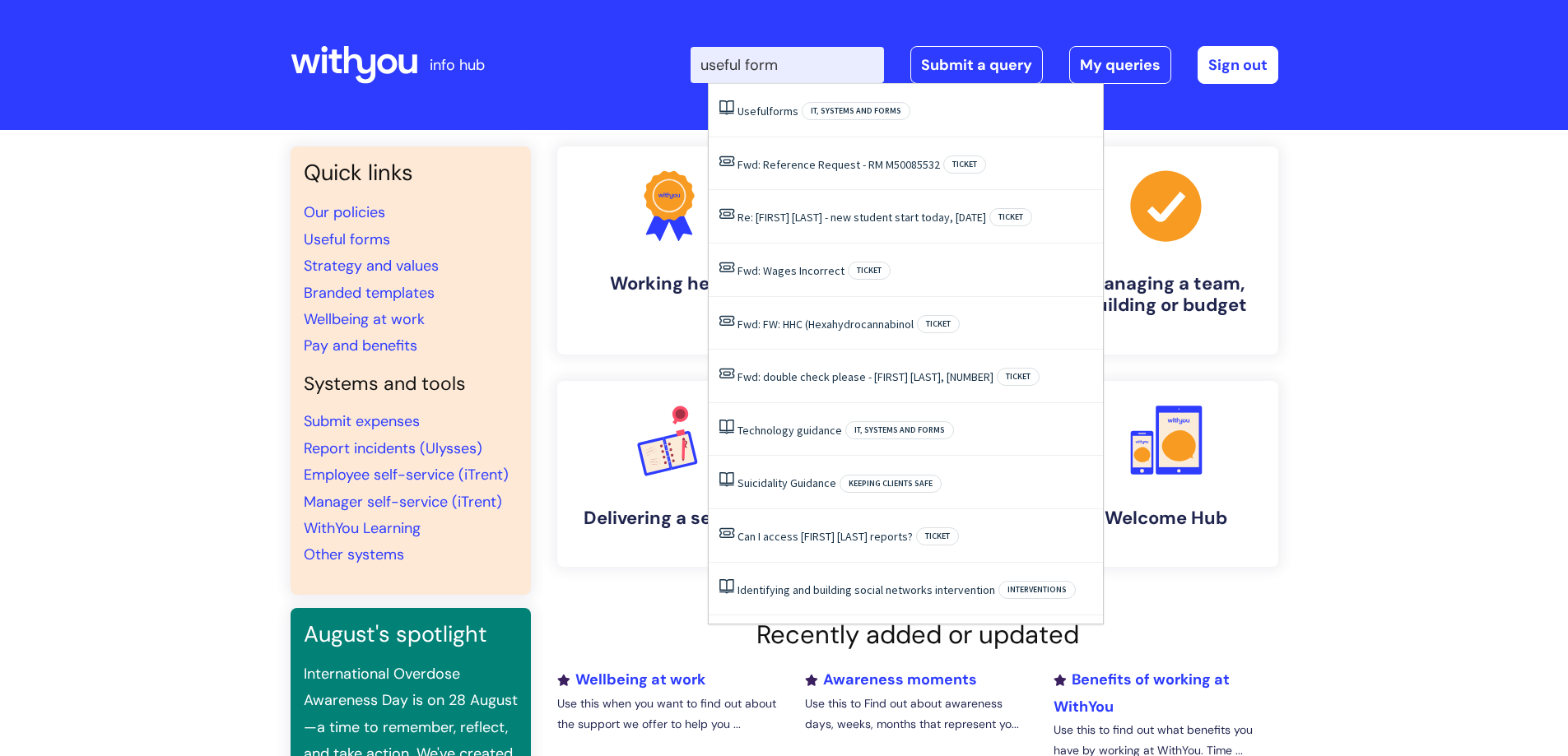 type on "useful forms" 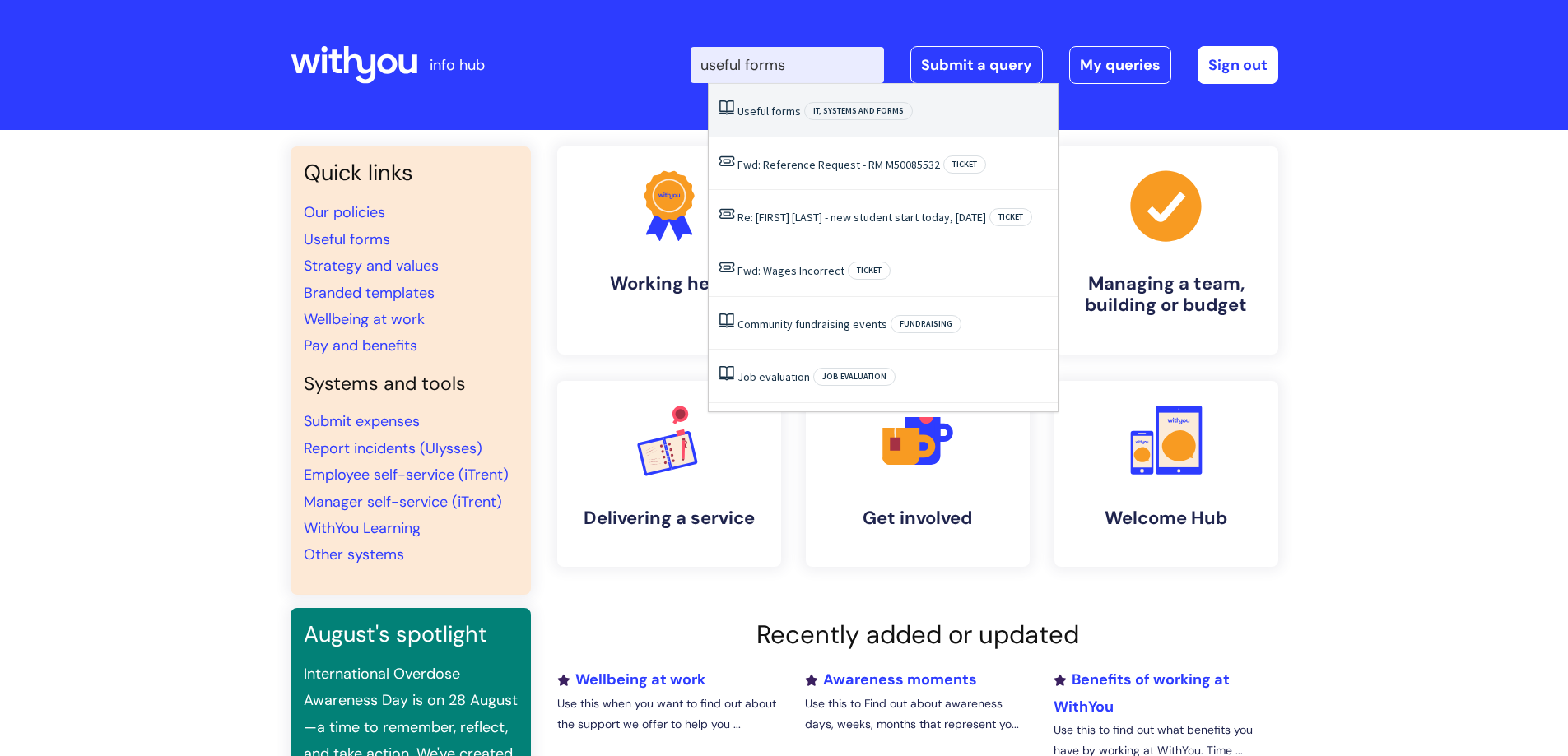 click on "forms" at bounding box center [786, 111] 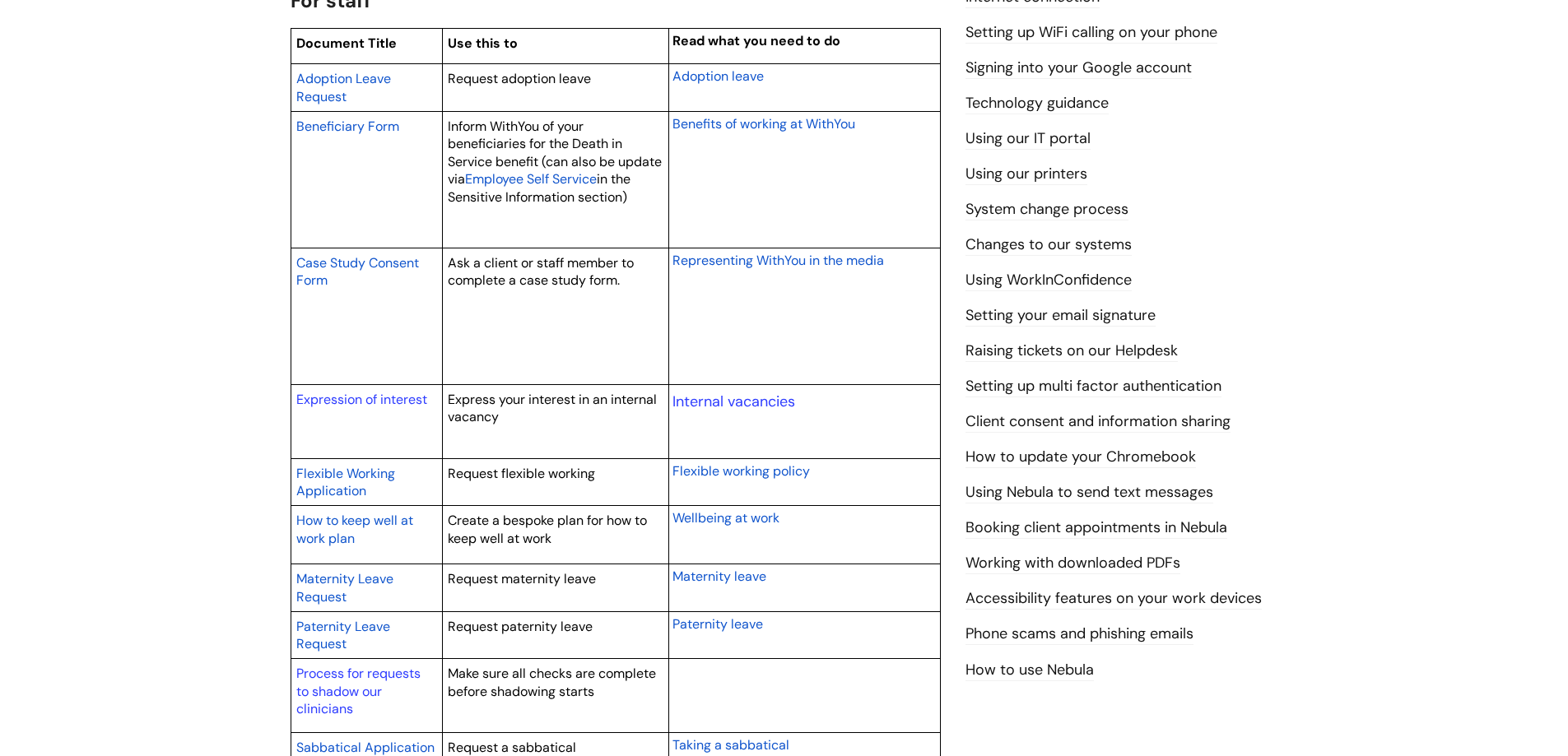 scroll, scrollTop: 480, scrollLeft: 0, axis: vertical 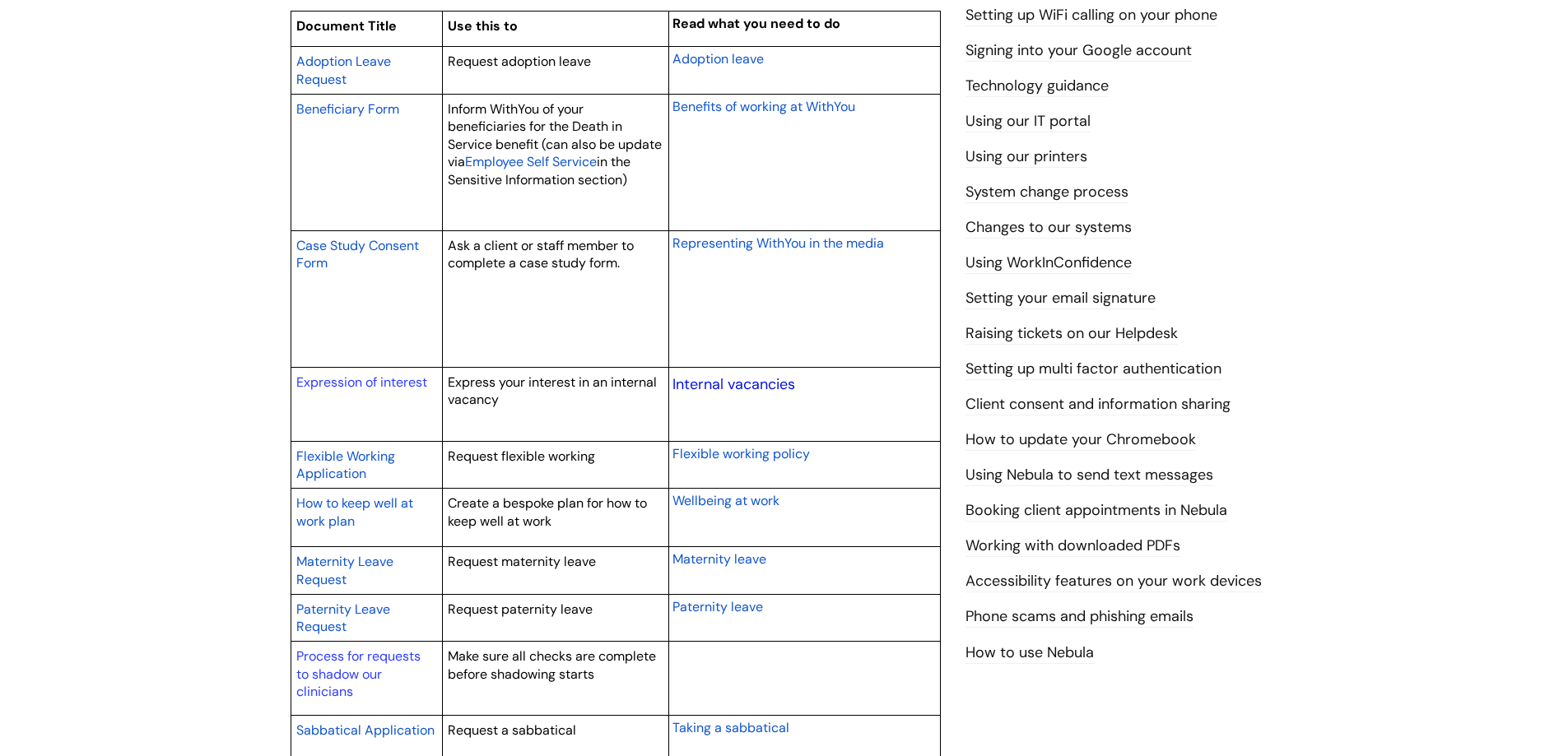 click on "Internal vacancies" at bounding box center [733, 384] 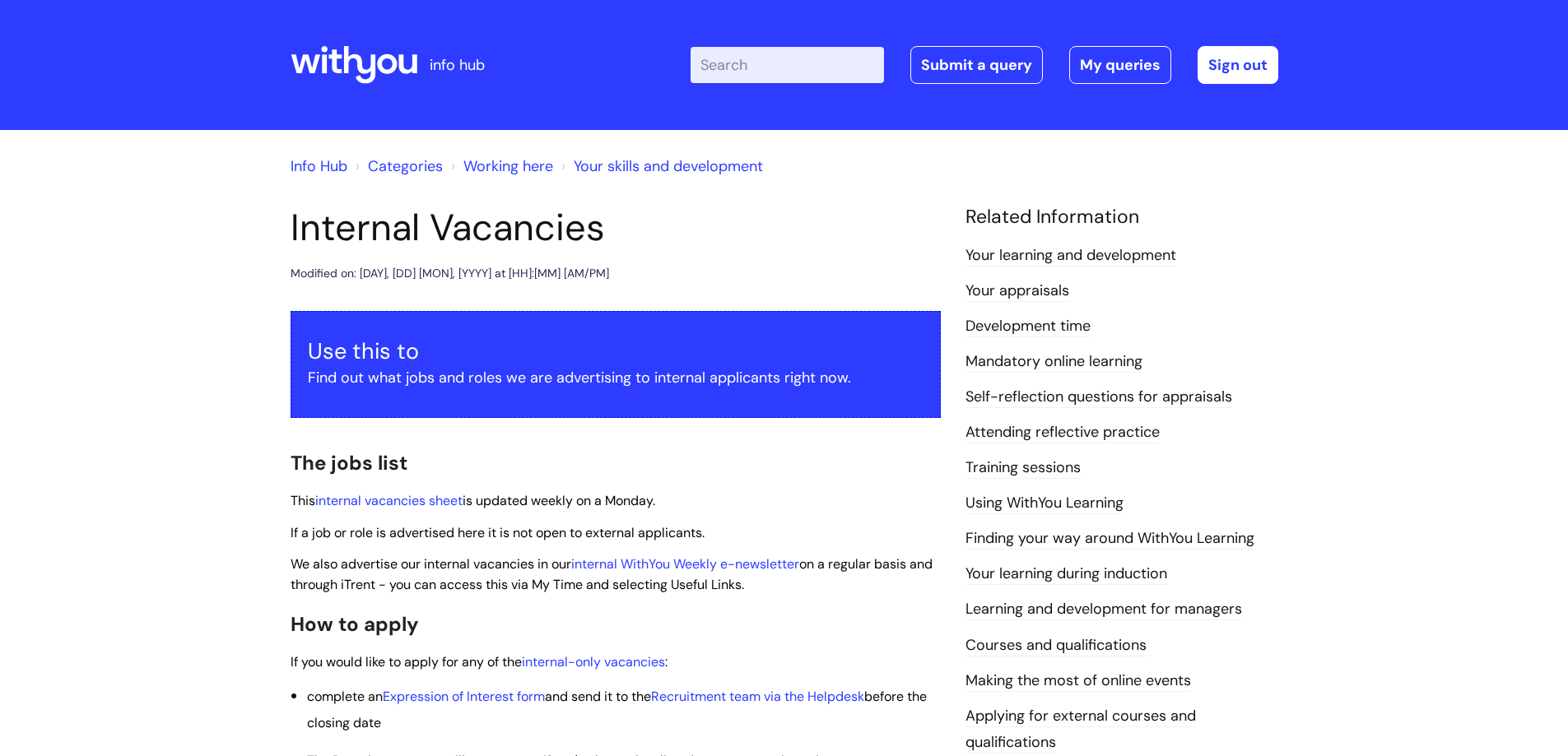 scroll, scrollTop: 0, scrollLeft: 0, axis: both 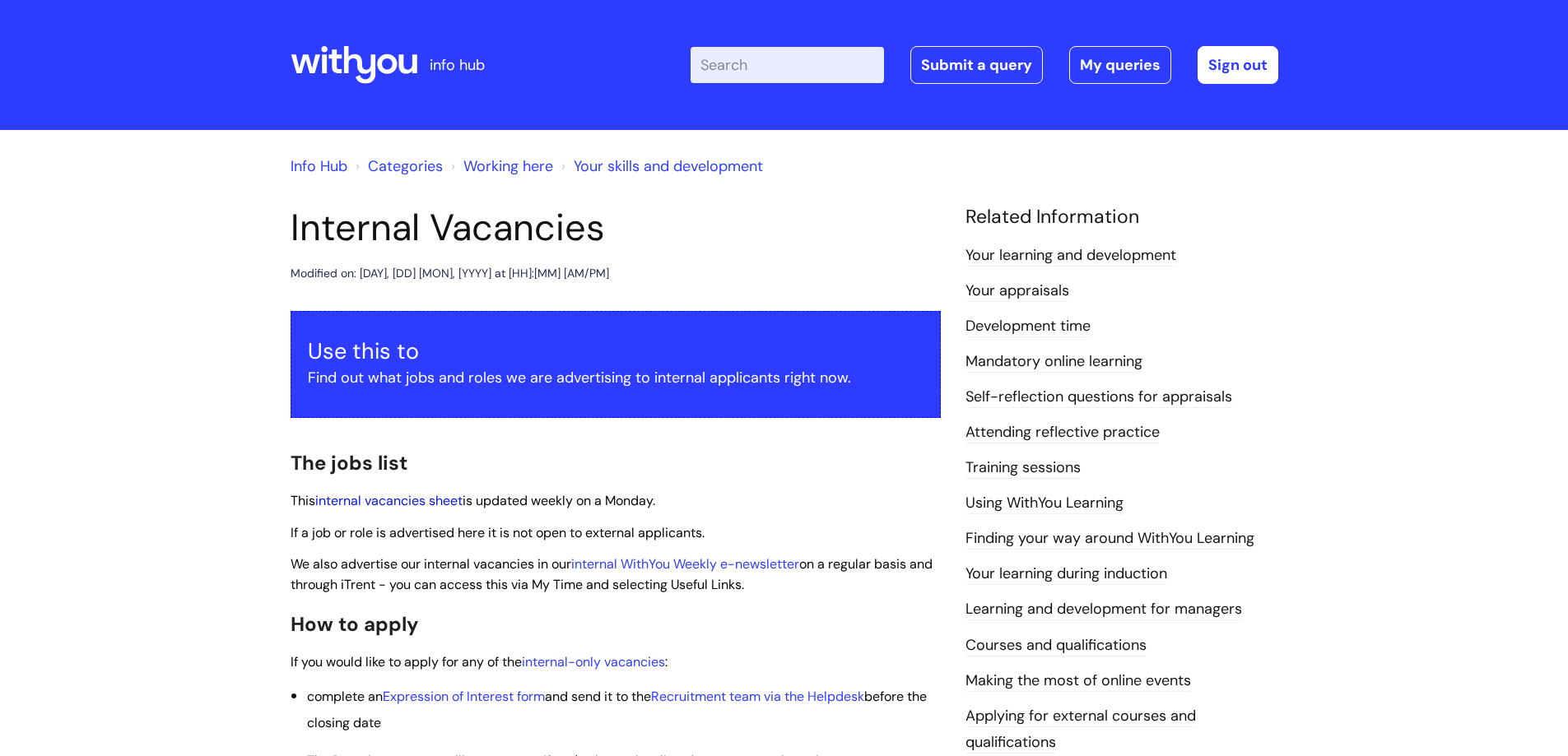 click on "internal vacancies sheet" at bounding box center [389, 500] 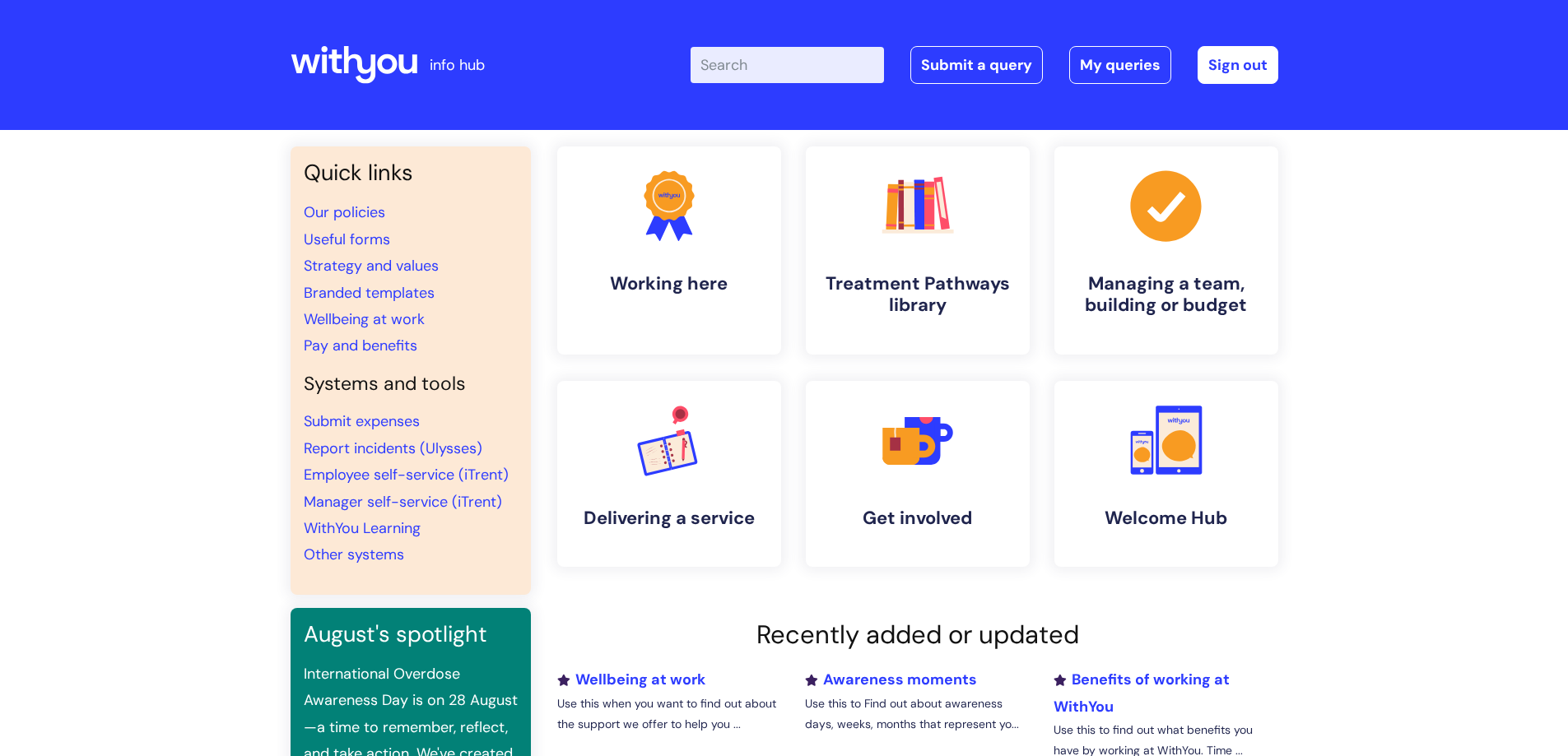 scroll, scrollTop: 0, scrollLeft: 0, axis: both 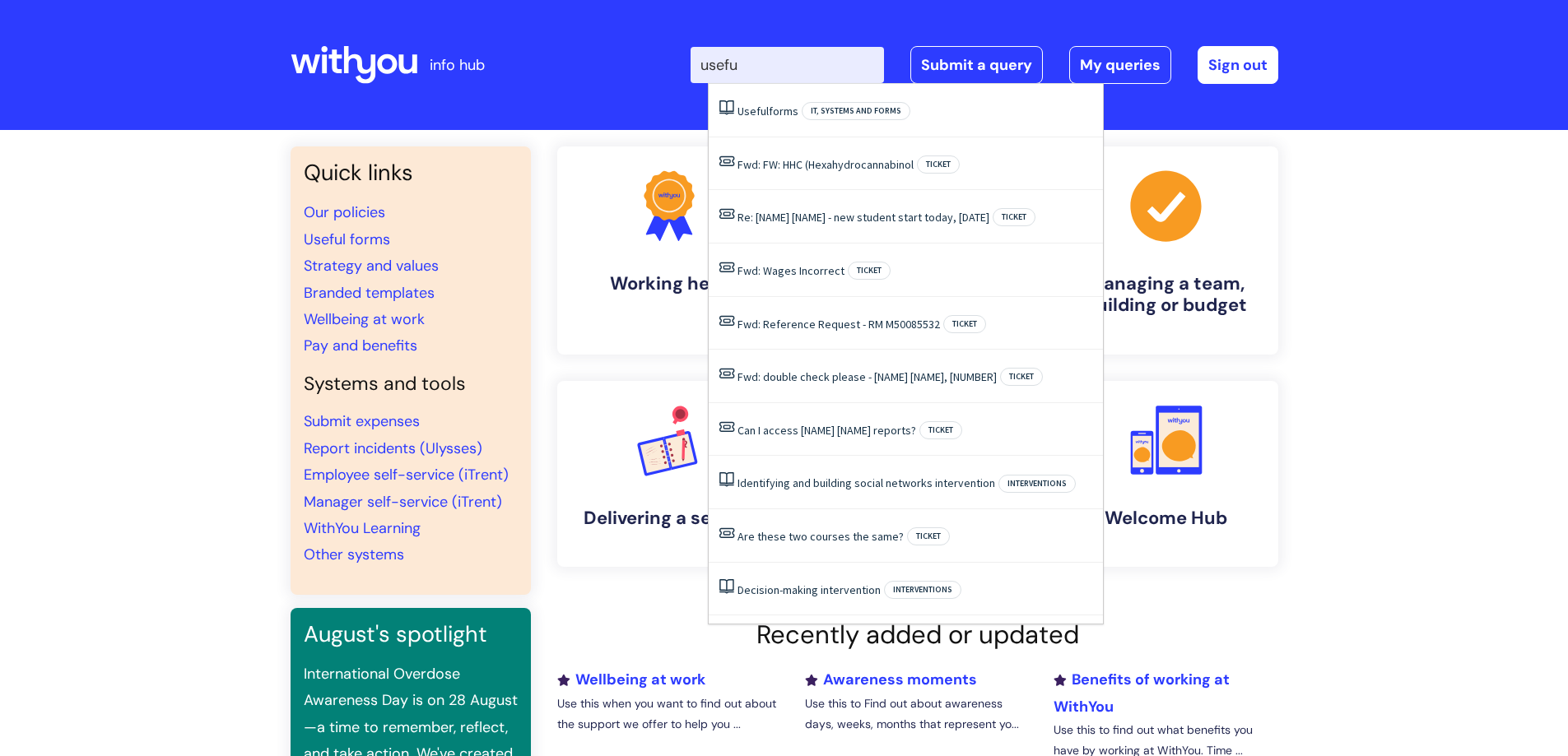 type on "useful" 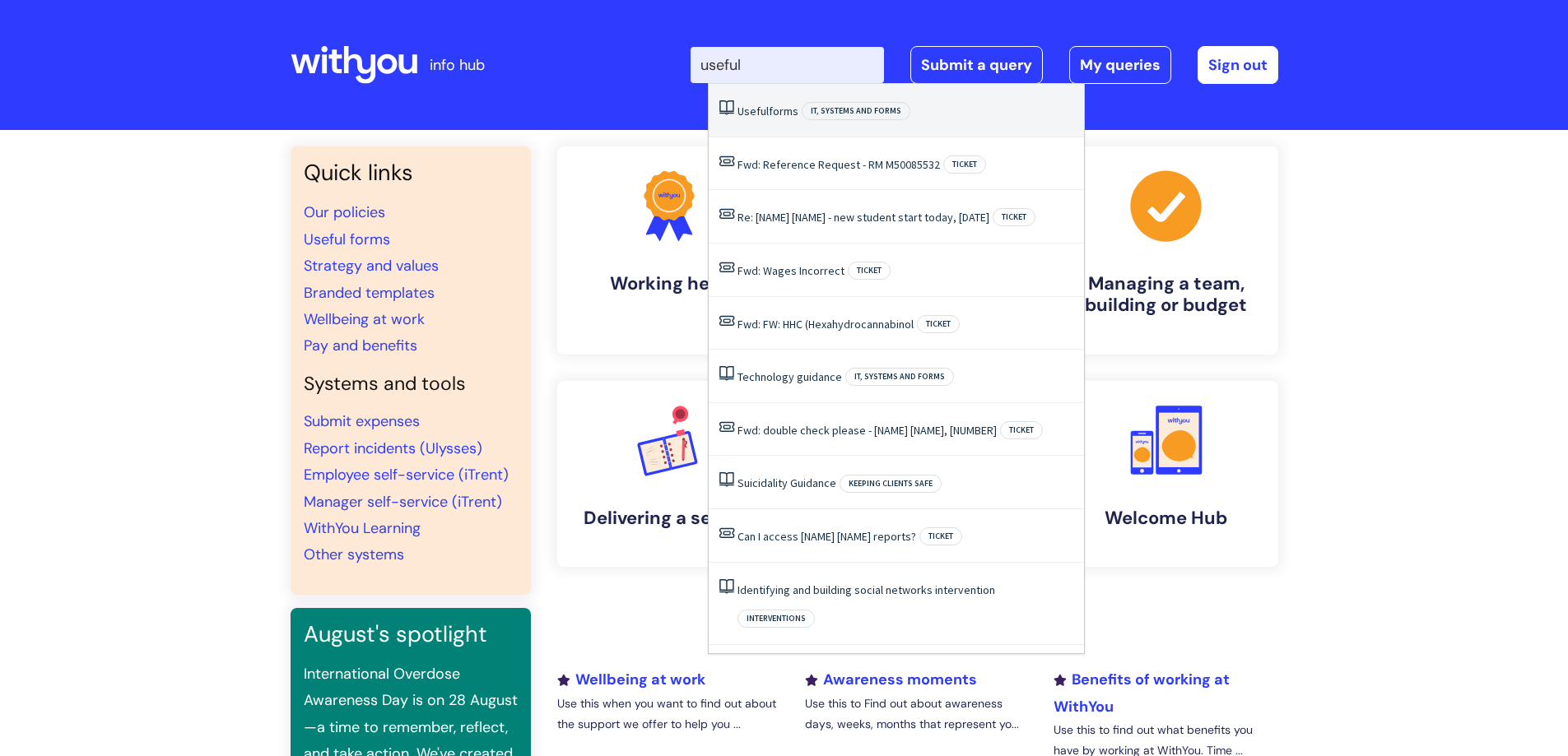 click on "Useful  forms   IT, systems and forms" at bounding box center [896, 110] 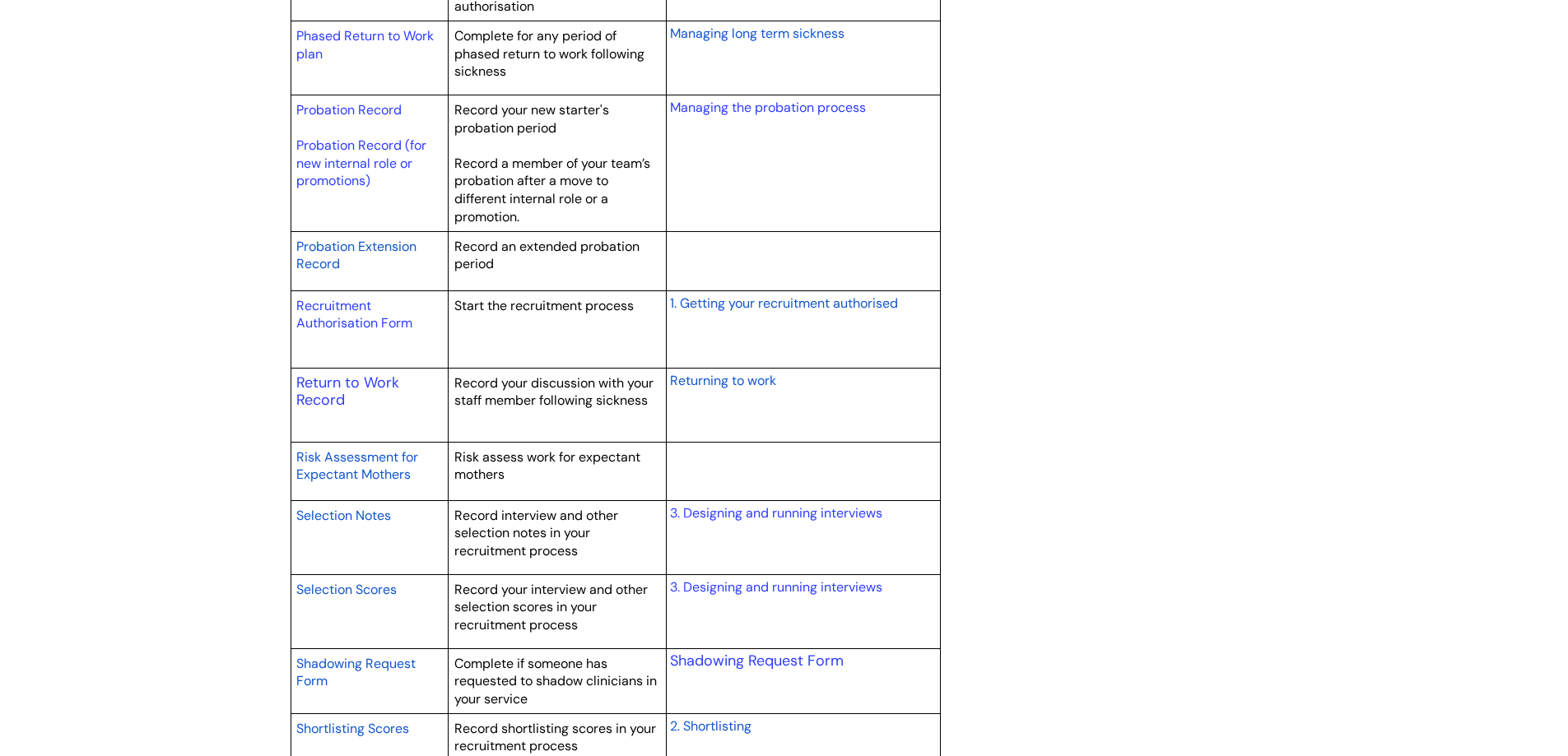 scroll, scrollTop: 2326, scrollLeft: 0, axis: vertical 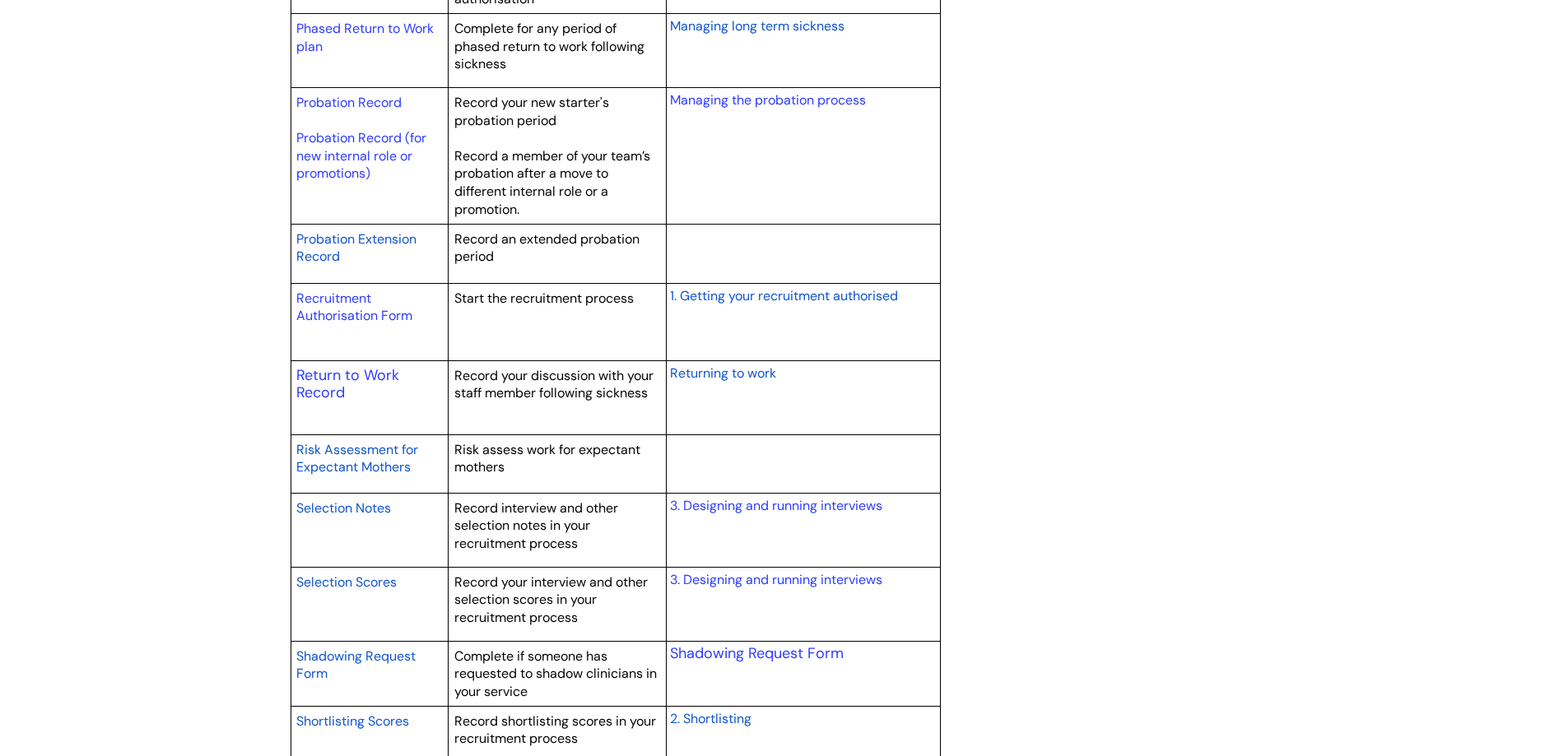 click on "Returning to work" at bounding box center (723, 373) 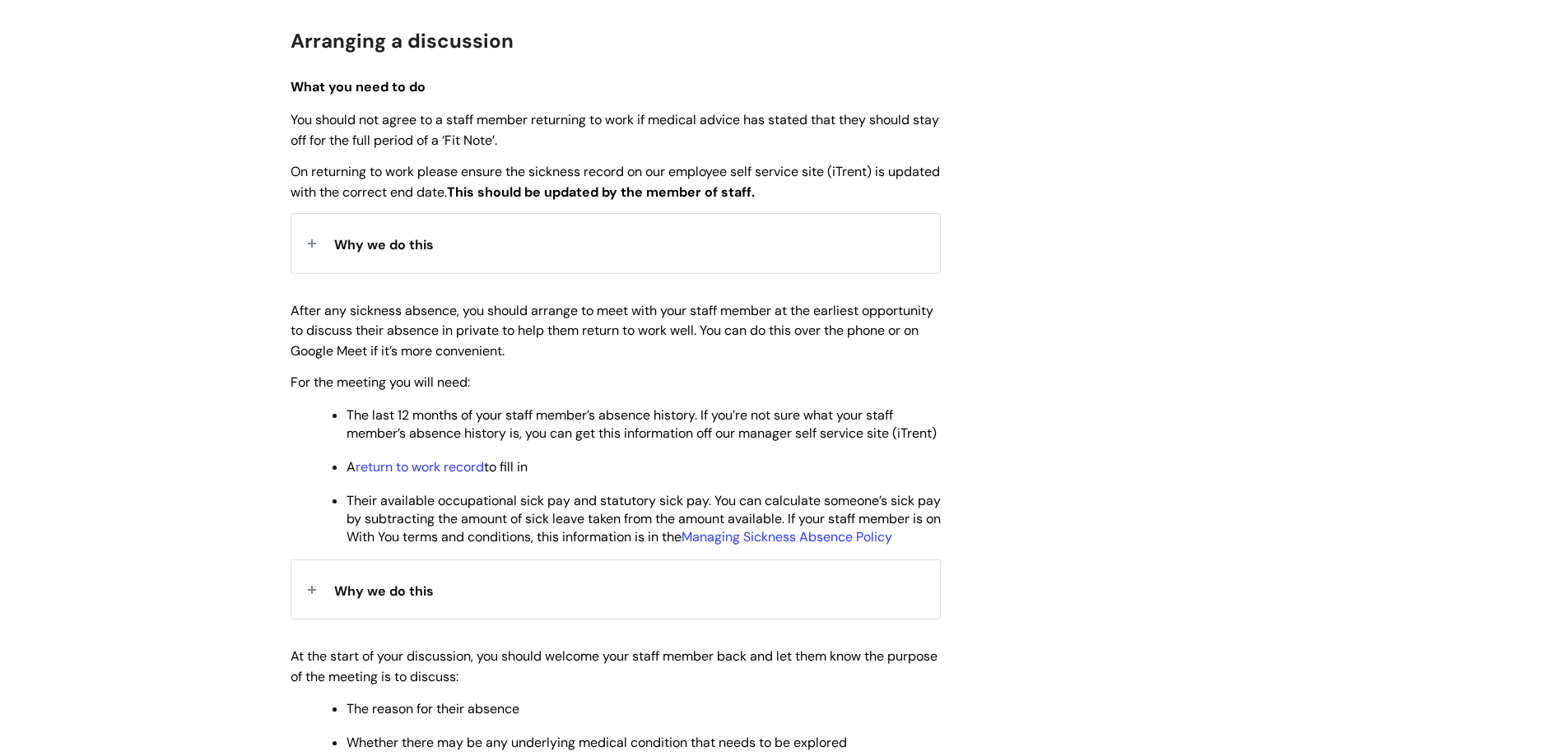 scroll, scrollTop: 582, scrollLeft: 0, axis: vertical 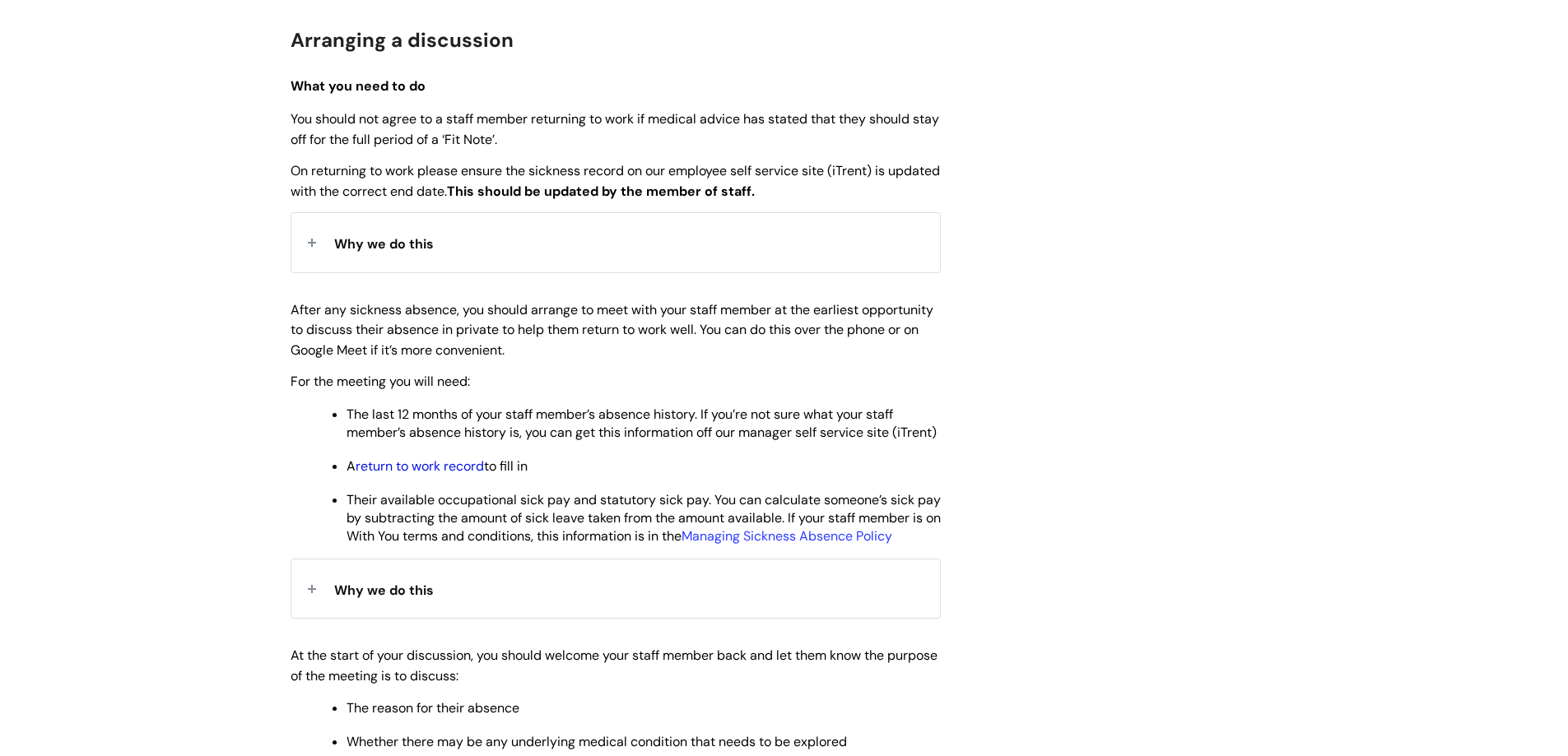 click on "return to work record" at bounding box center (420, 466) 